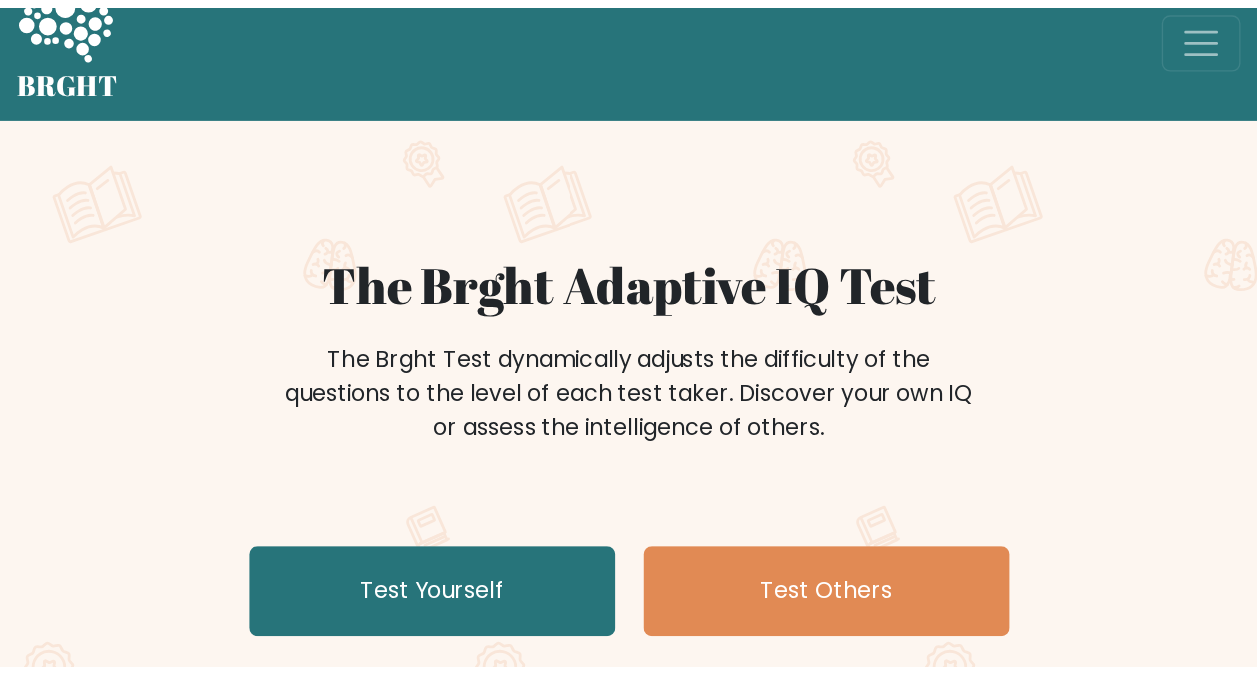 scroll, scrollTop: 0, scrollLeft: 0, axis: both 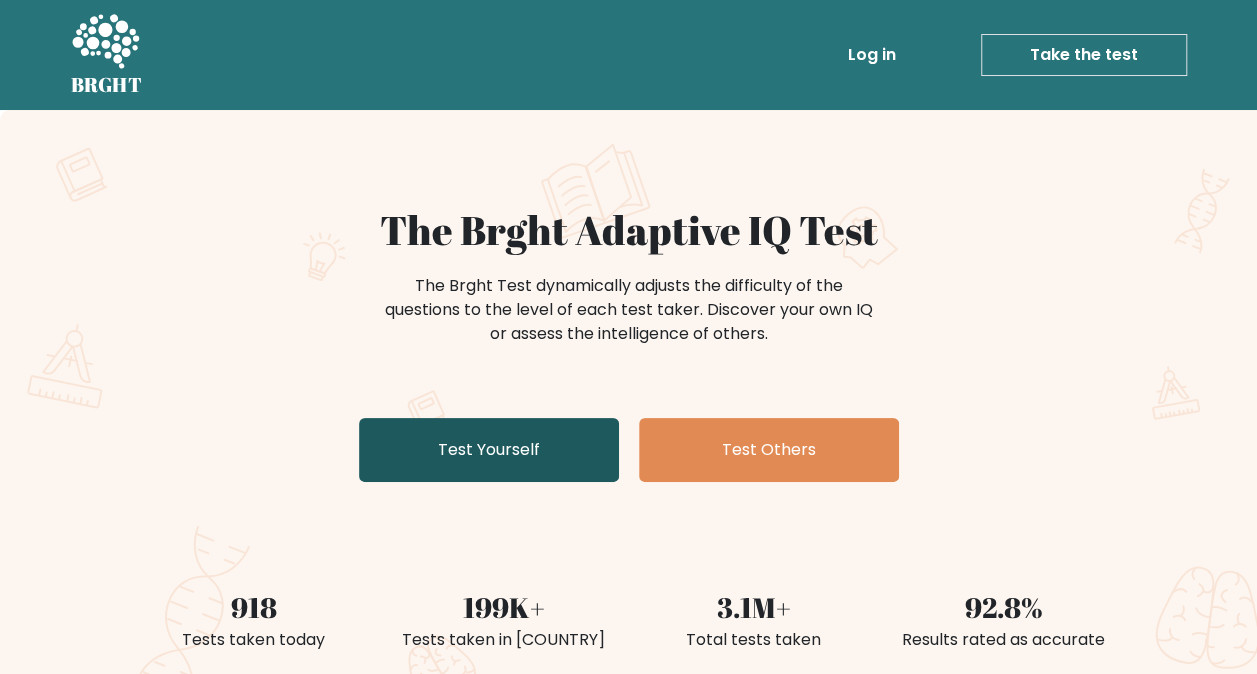 click on "Test Yourself" at bounding box center (489, 450) 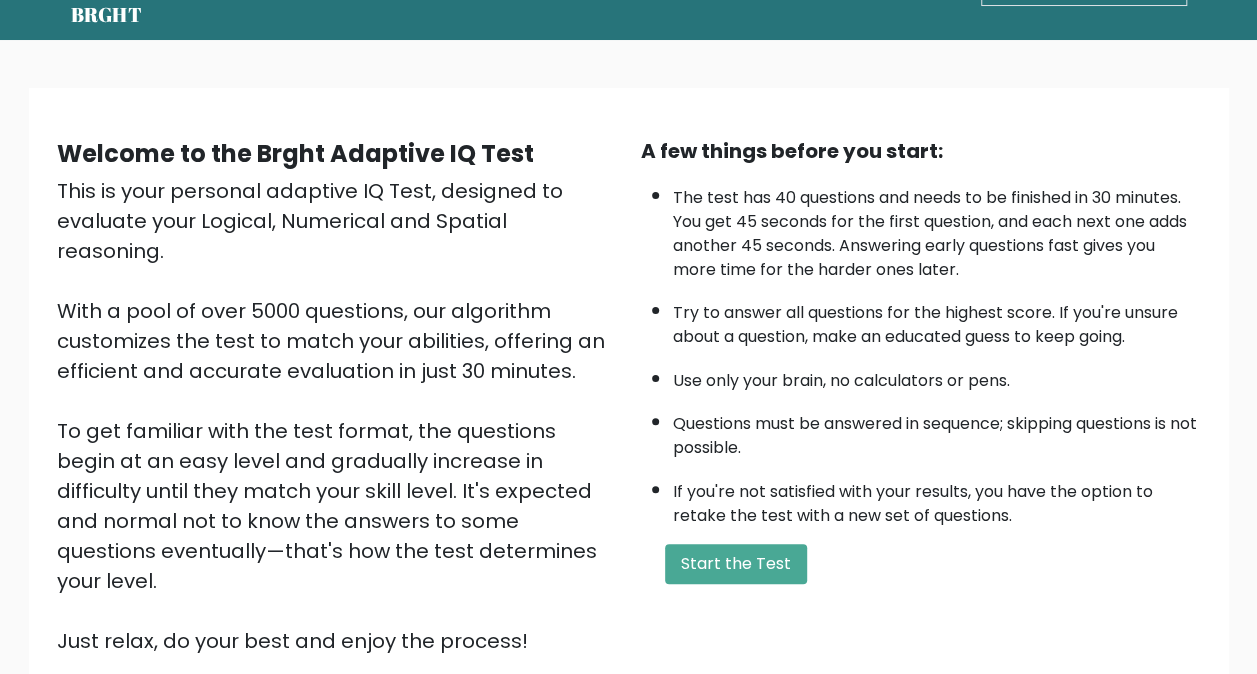 scroll, scrollTop: 100, scrollLeft: 0, axis: vertical 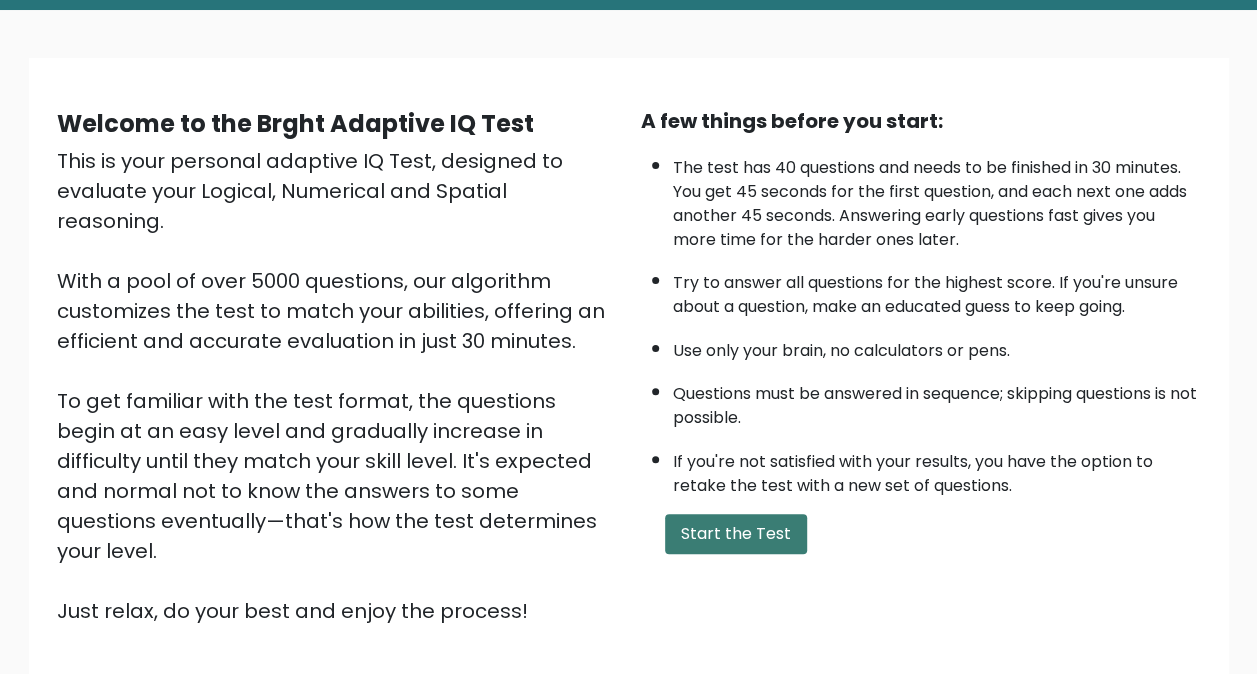 click on "Start the Test" at bounding box center [736, 534] 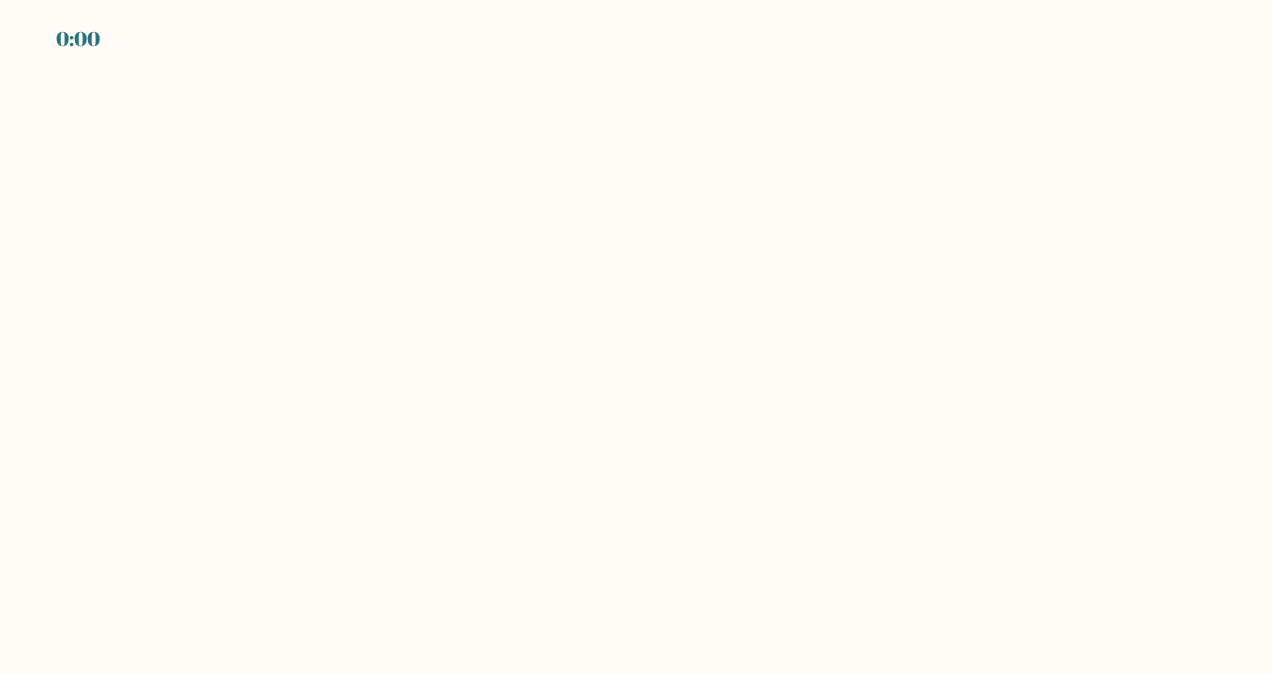 scroll, scrollTop: 0, scrollLeft: 0, axis: both 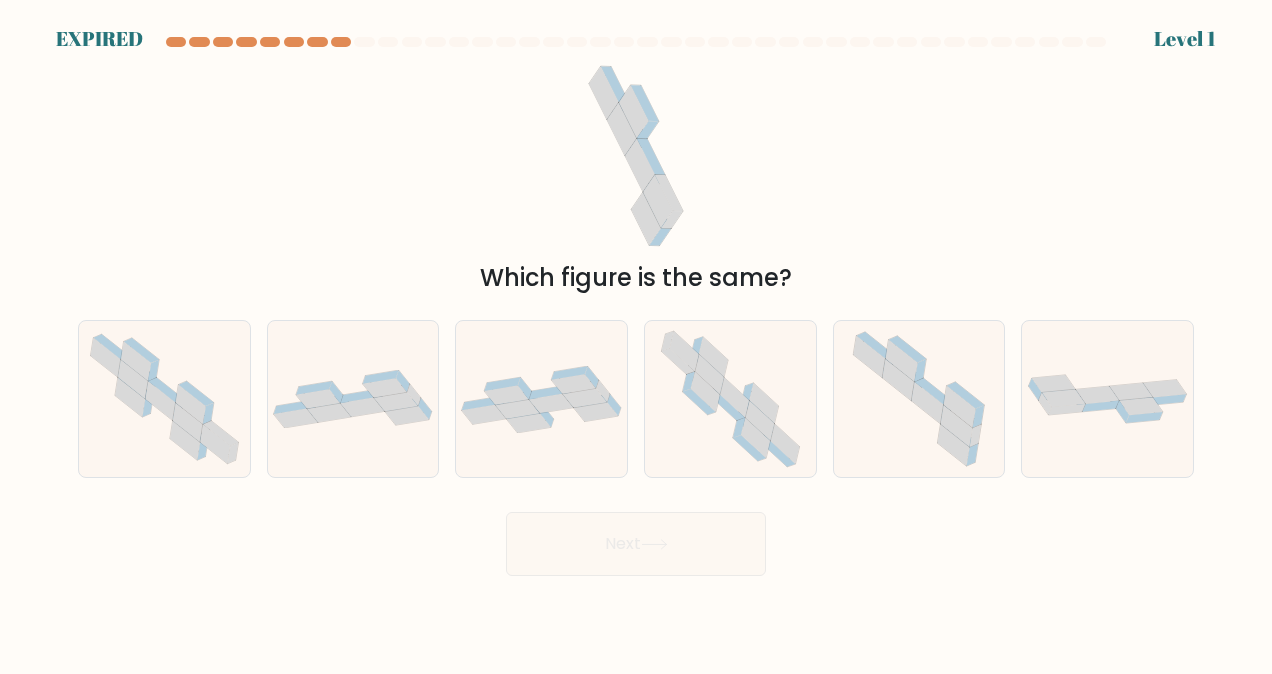 click on "d." at bounding box center (730, 399) 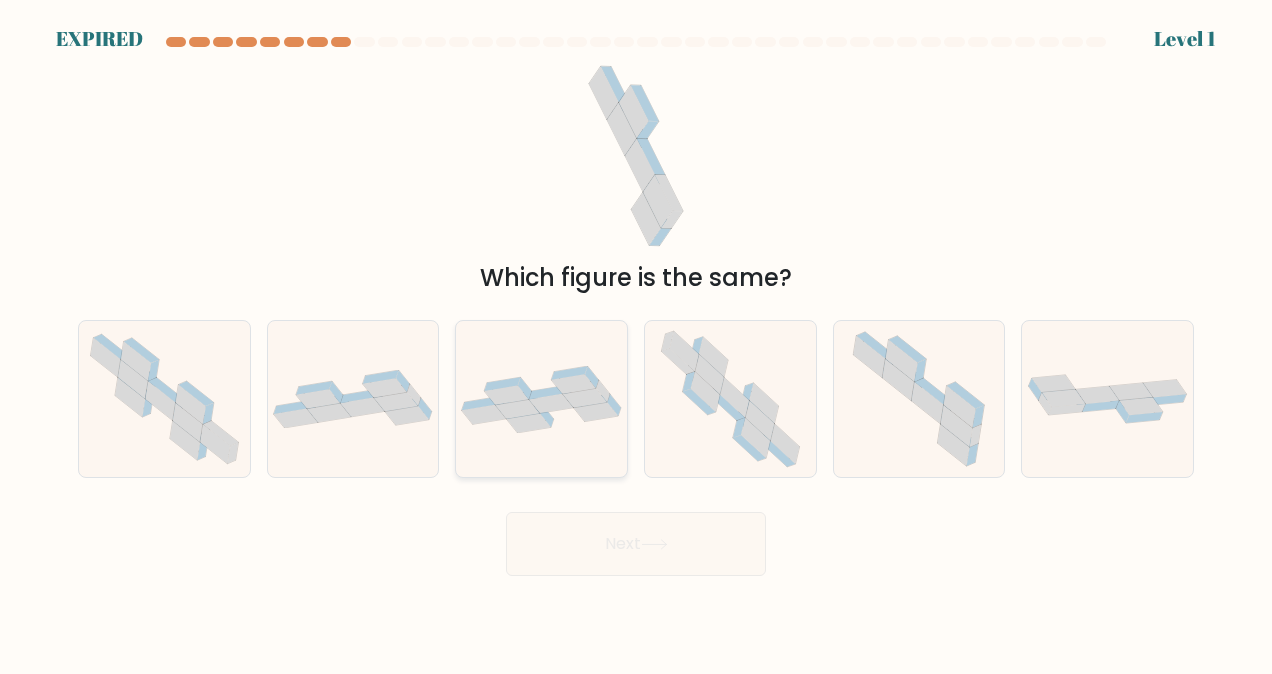 click 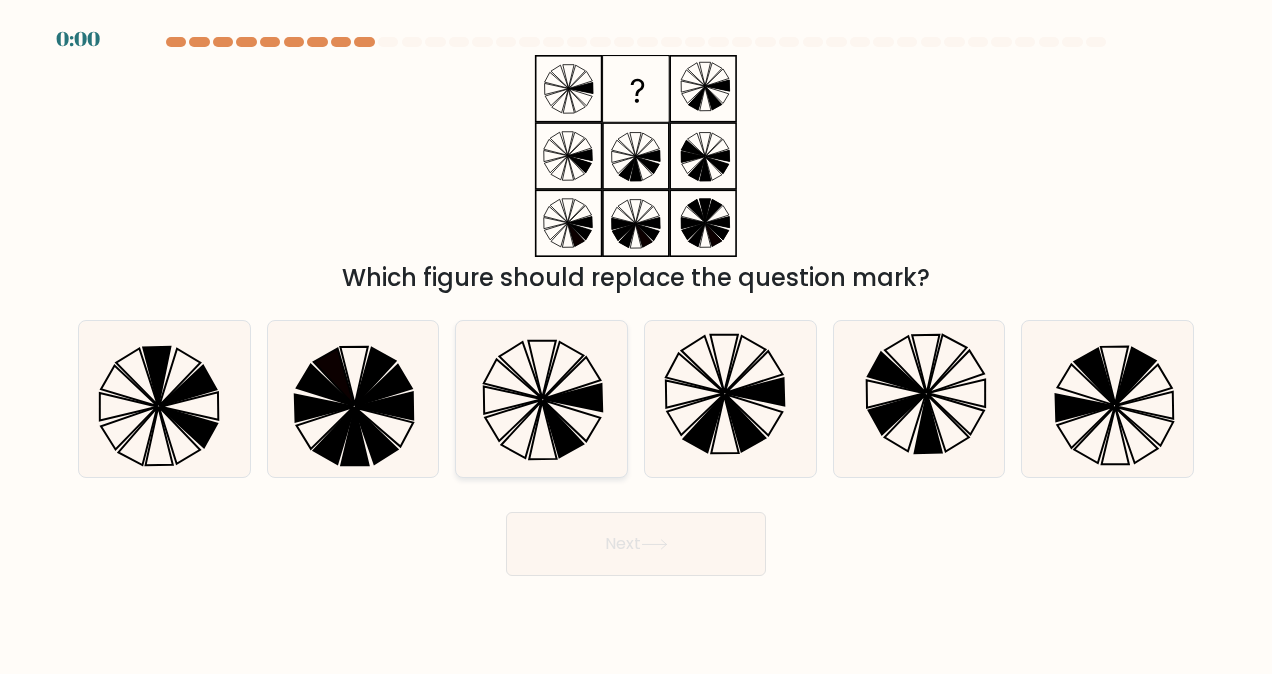 scroll, scrollTop: 0, scrollLeft: 0, axis: both 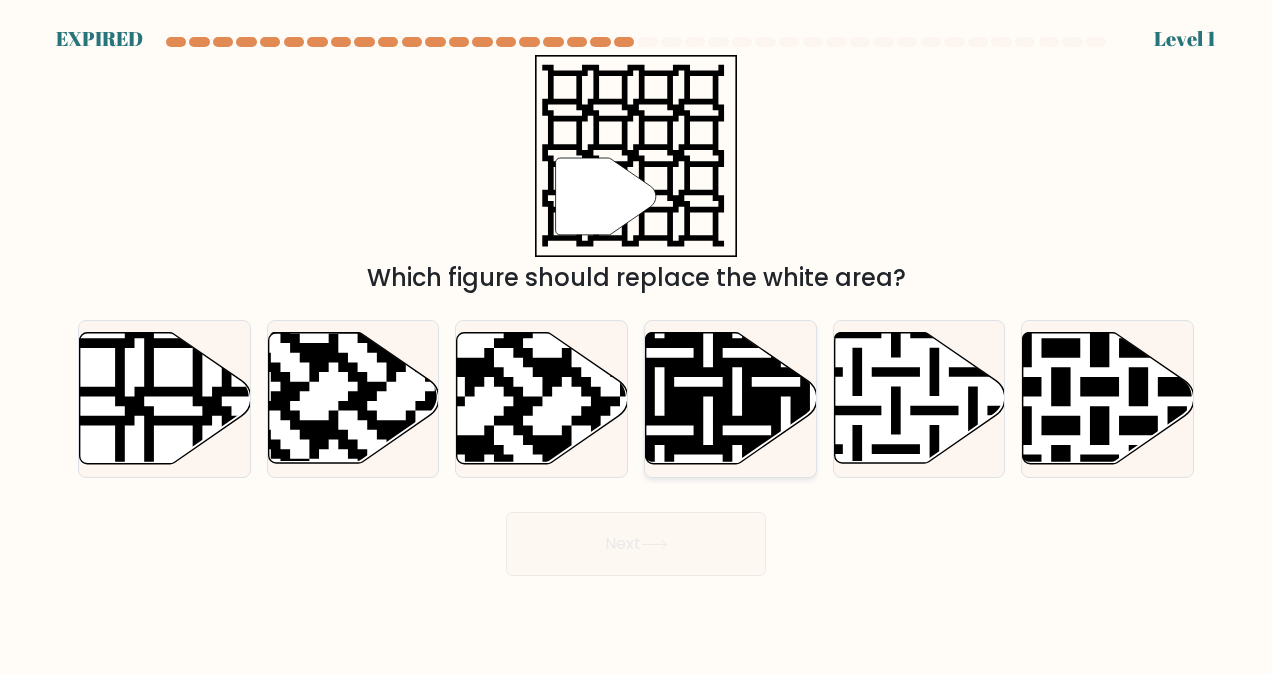 click 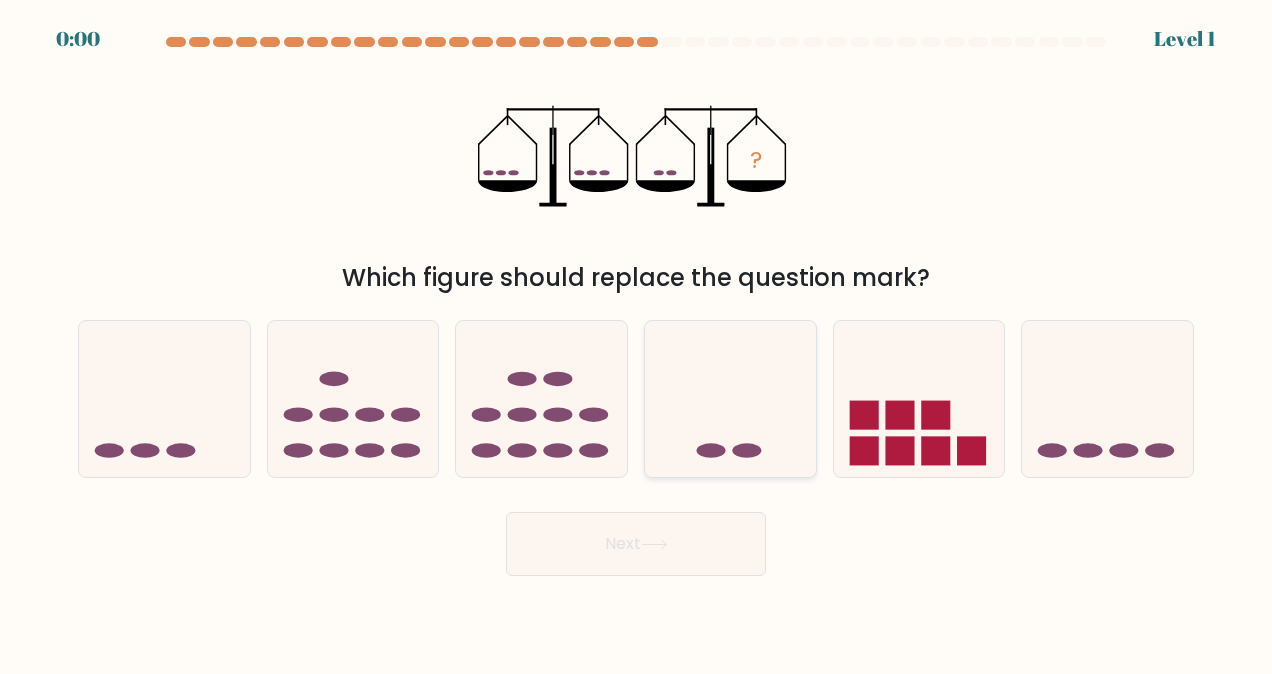 scroll, scrollTop: 0, scrollLeft: 0, axis: both 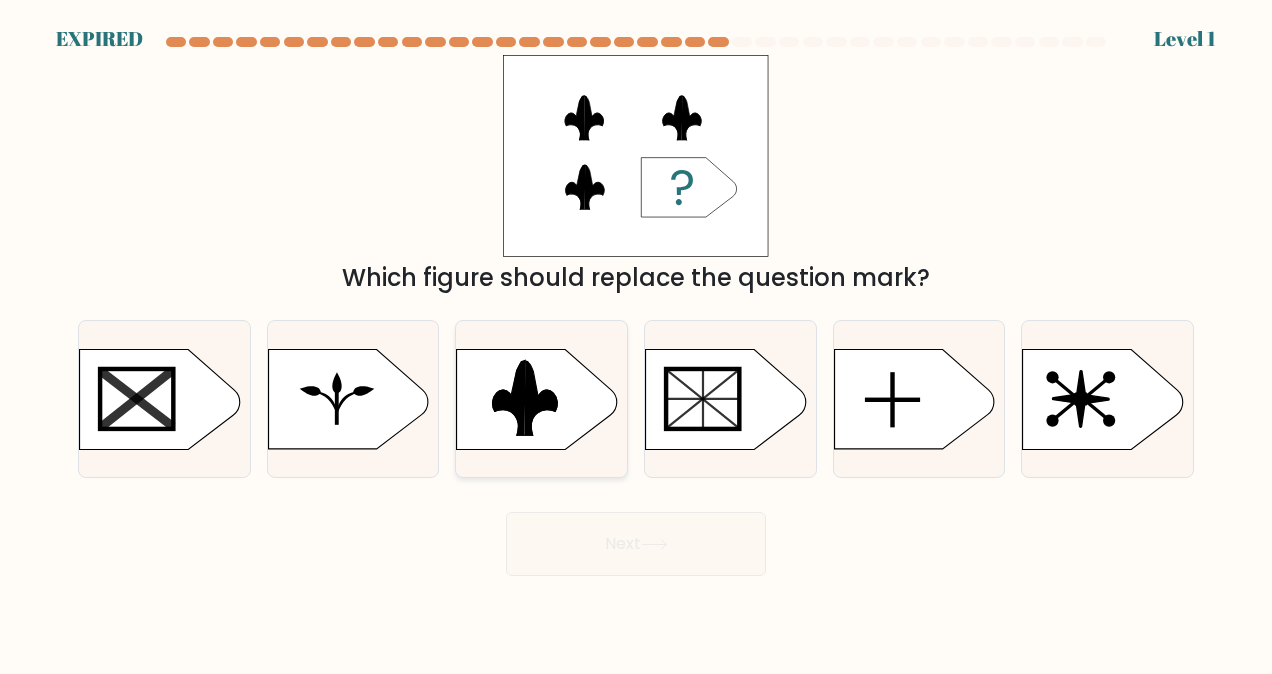 click 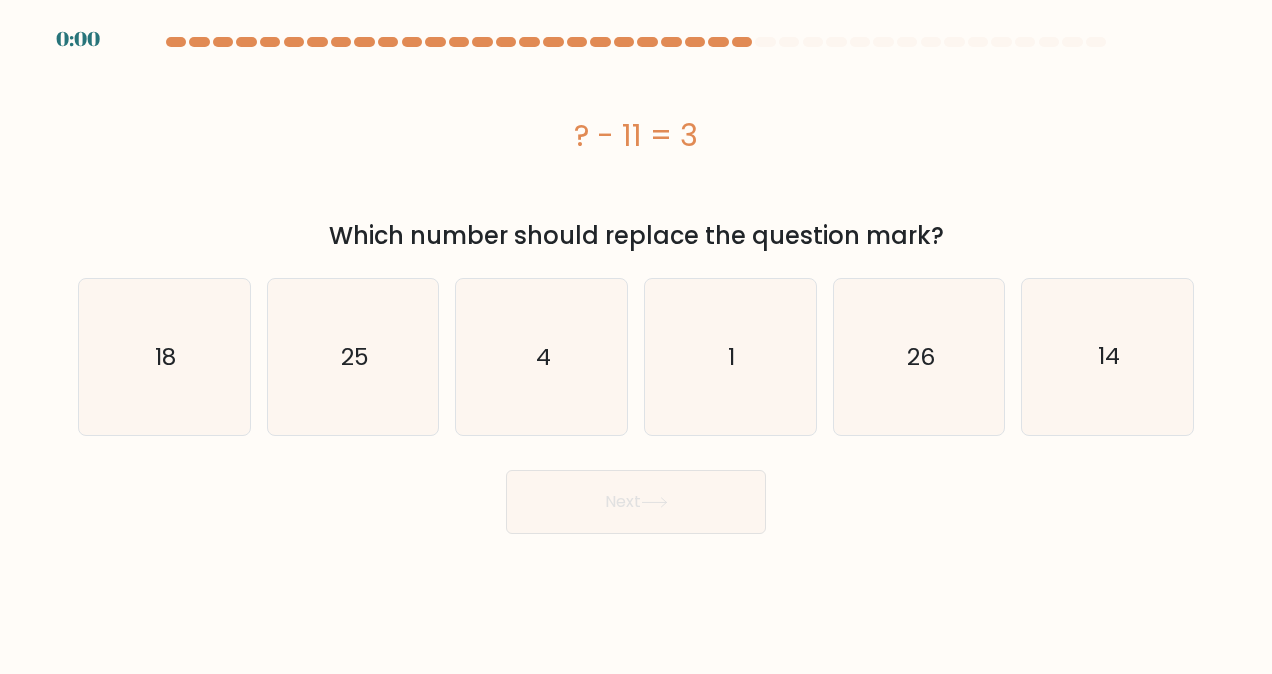 scroll, scrollTop: 0, scrollLeft: 0, axis: both 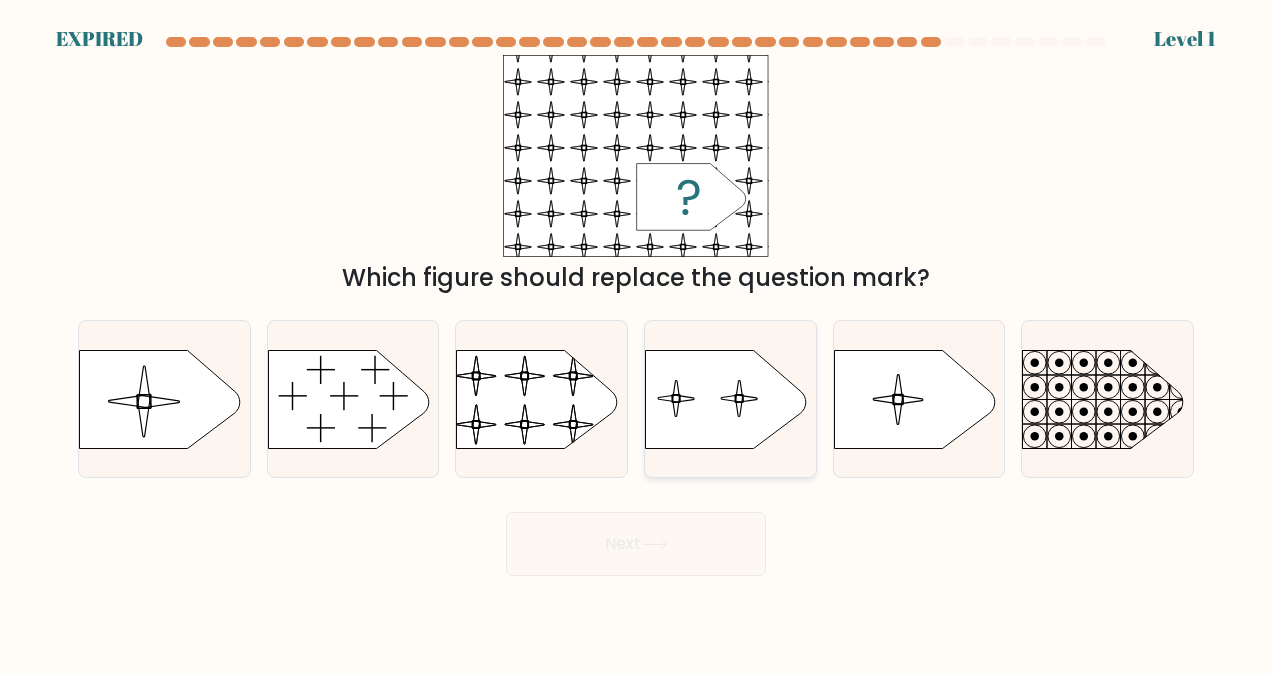 click 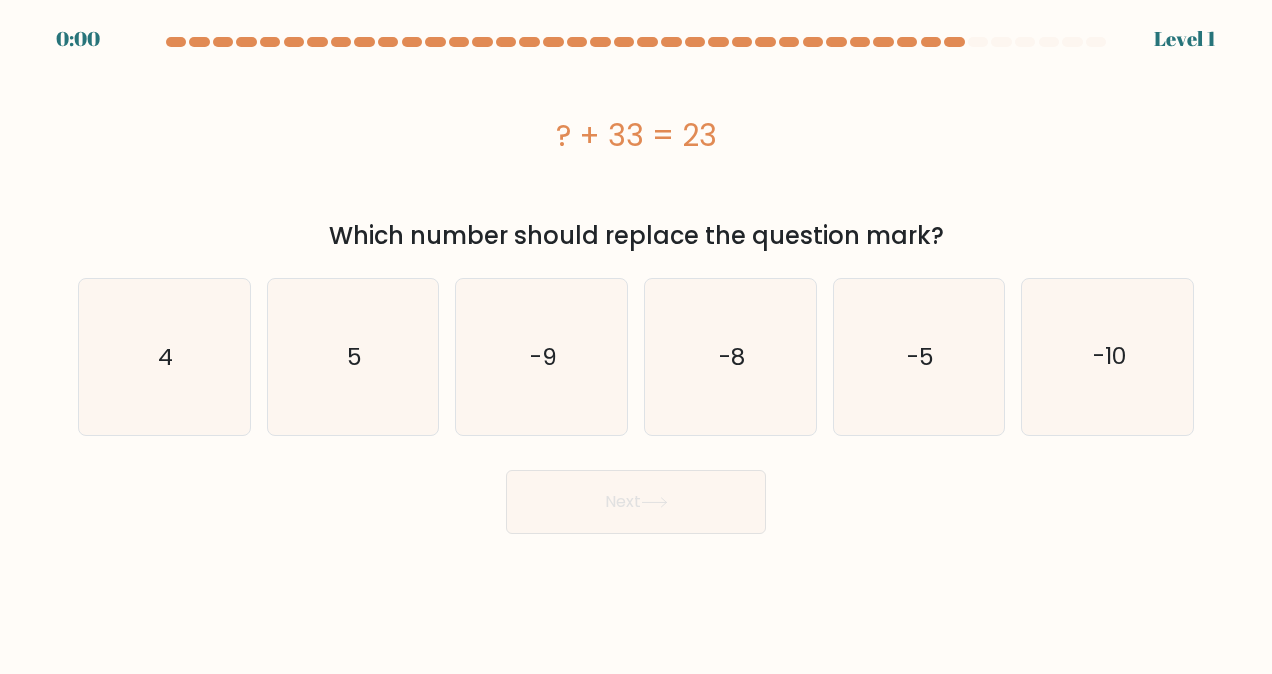 scroll, scrollTop: 0, scrollLeft: 0, axis: both 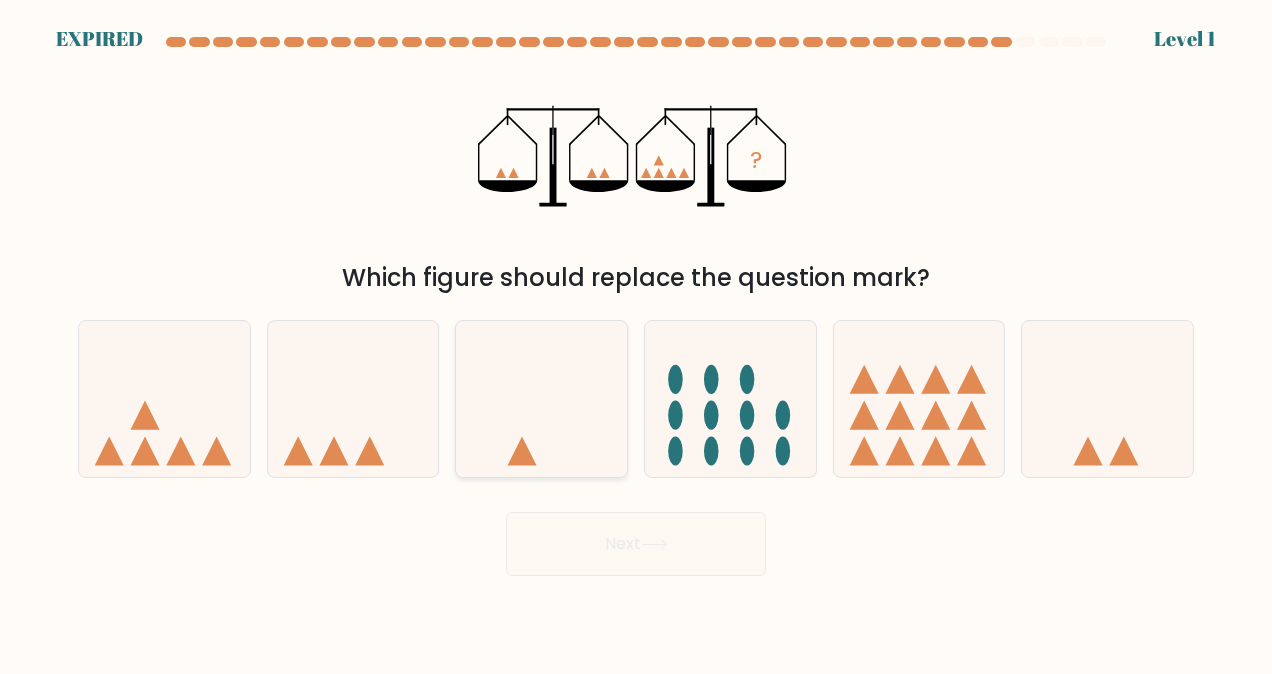 click 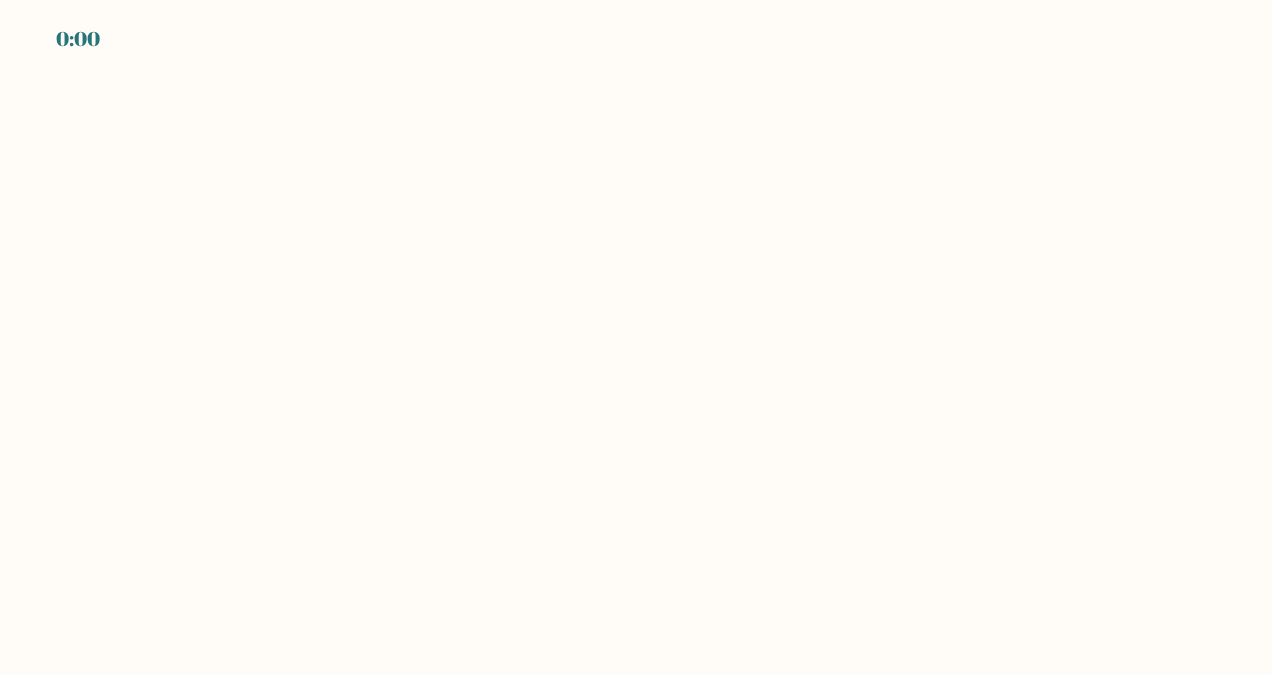 scroll, scrollTop: 0, scrollLeft: 0, axis: both 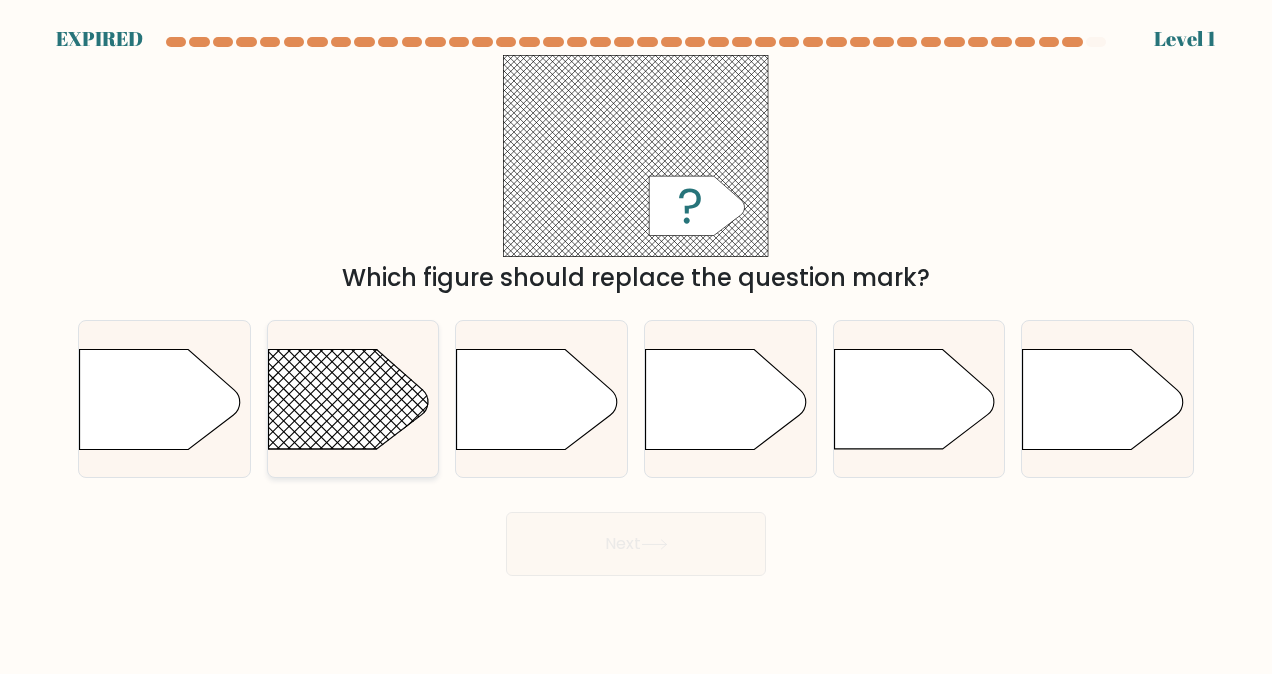 click 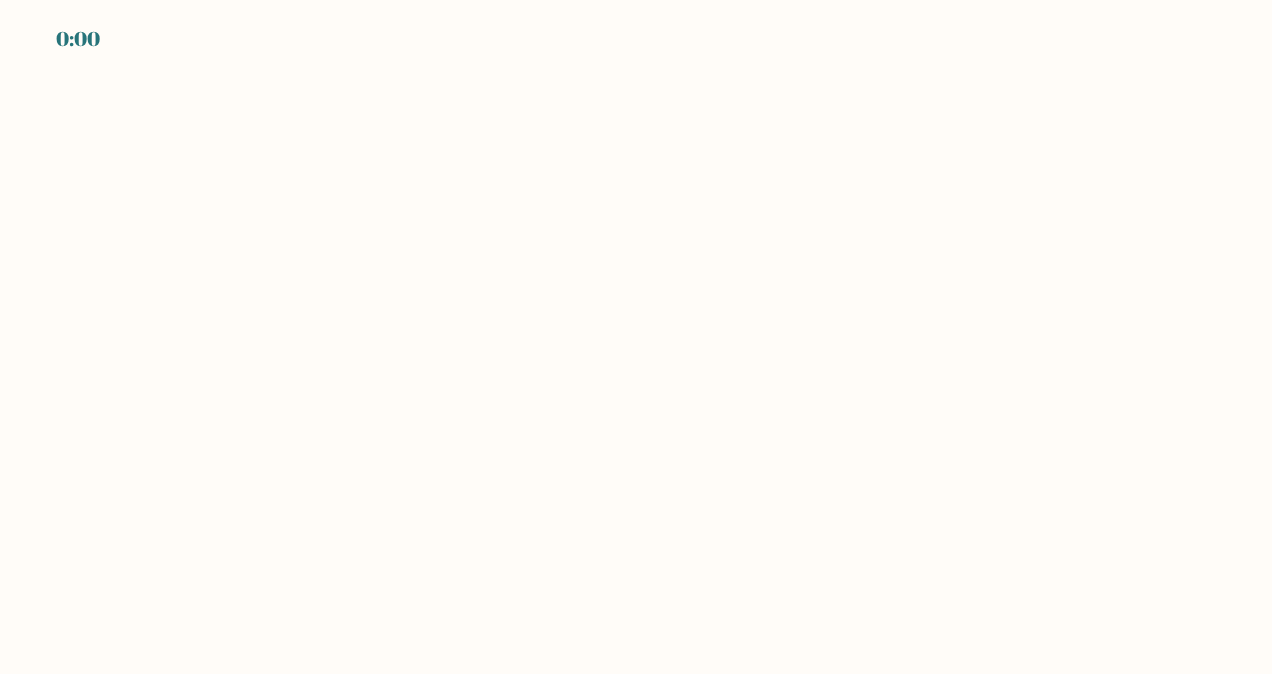 scroll, scrollTop: 0, scrollLeft: 0, axis: both 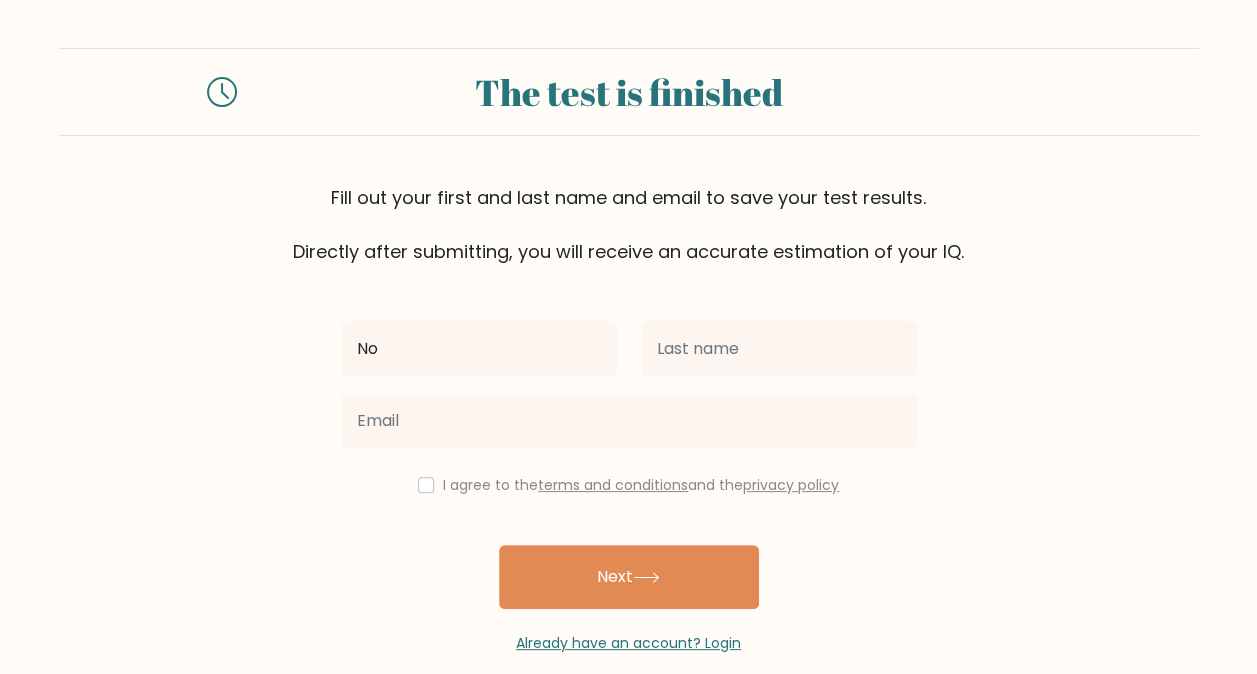 type on "[FIRST]" 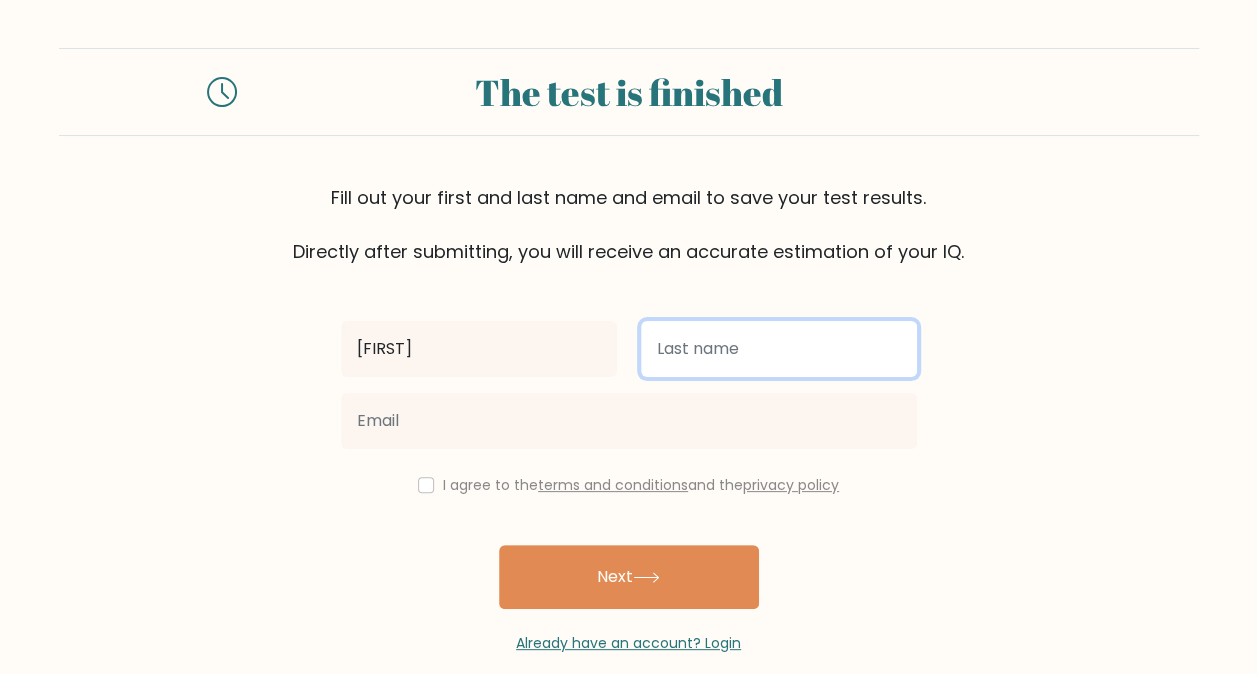 click at bounding box center [779, 349] 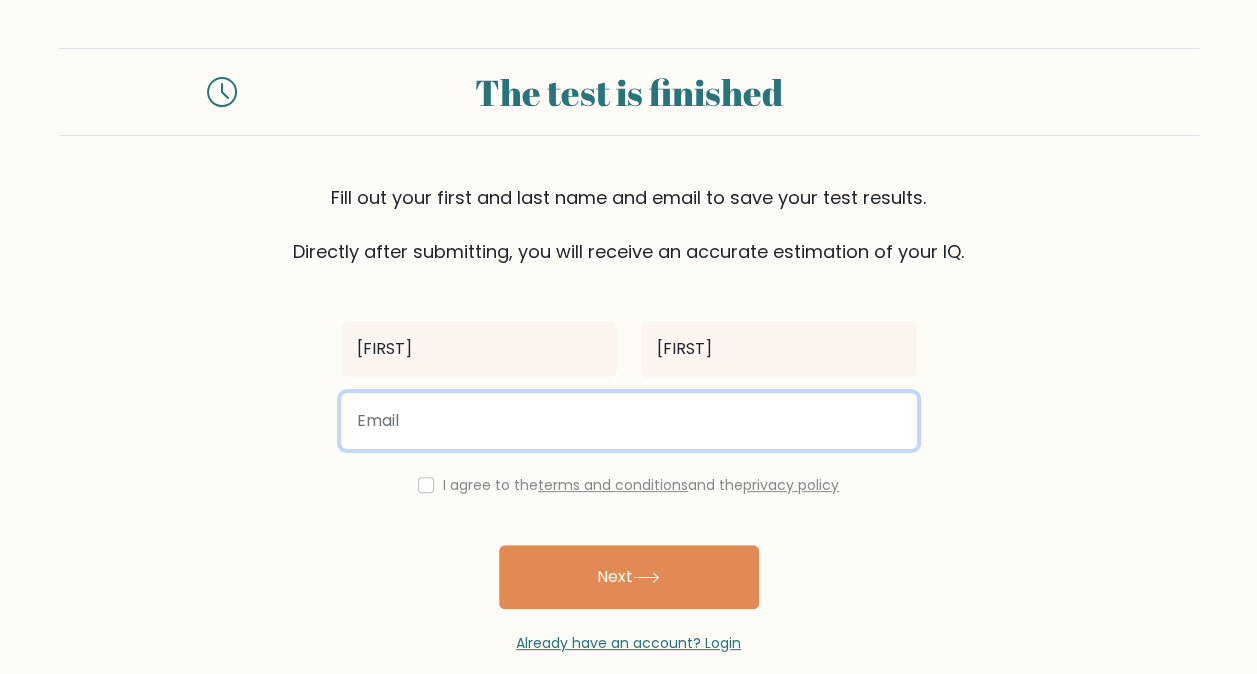 click at bounding box center (629, 421) 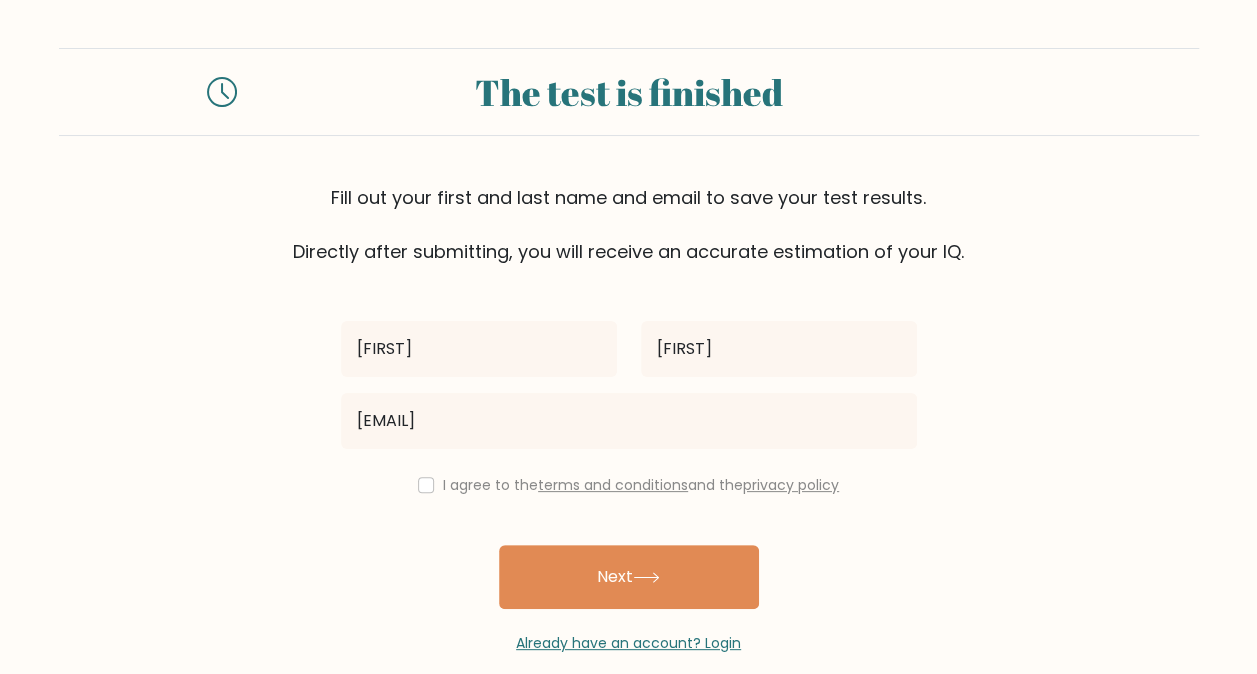 click on "I agree to the  terms and conditions  and the  privacy policy" at bounding box center [641, 485] 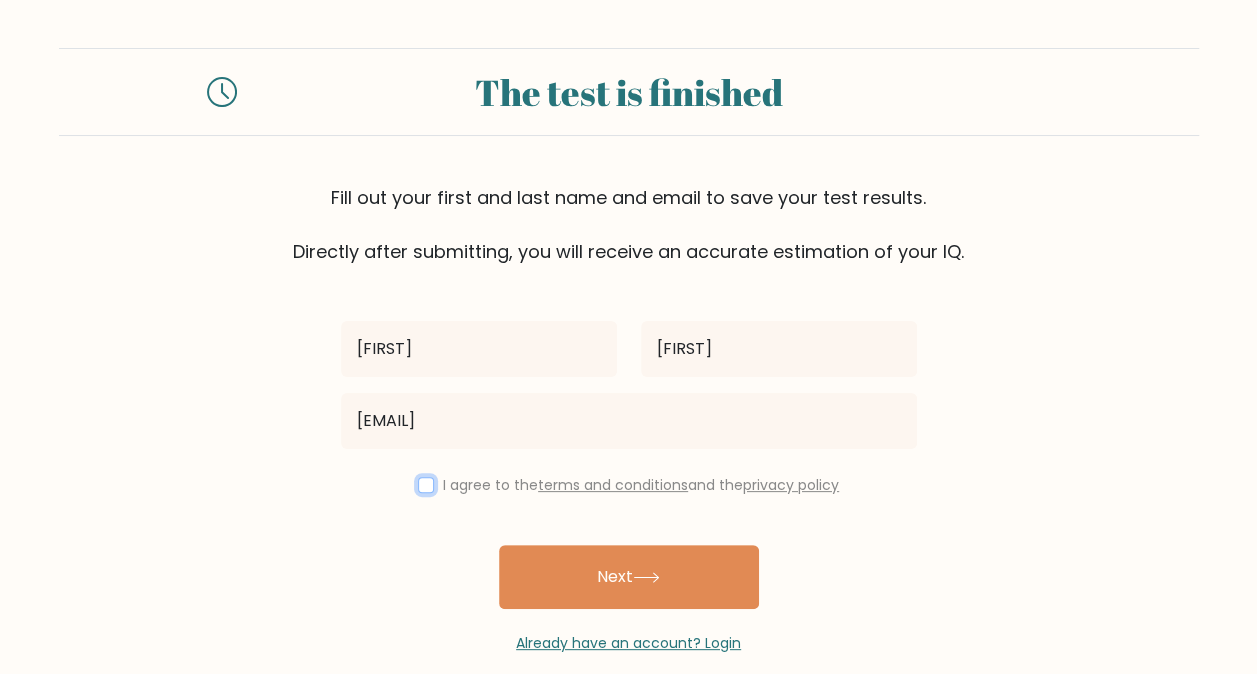 click at bounding box center [426, 485] 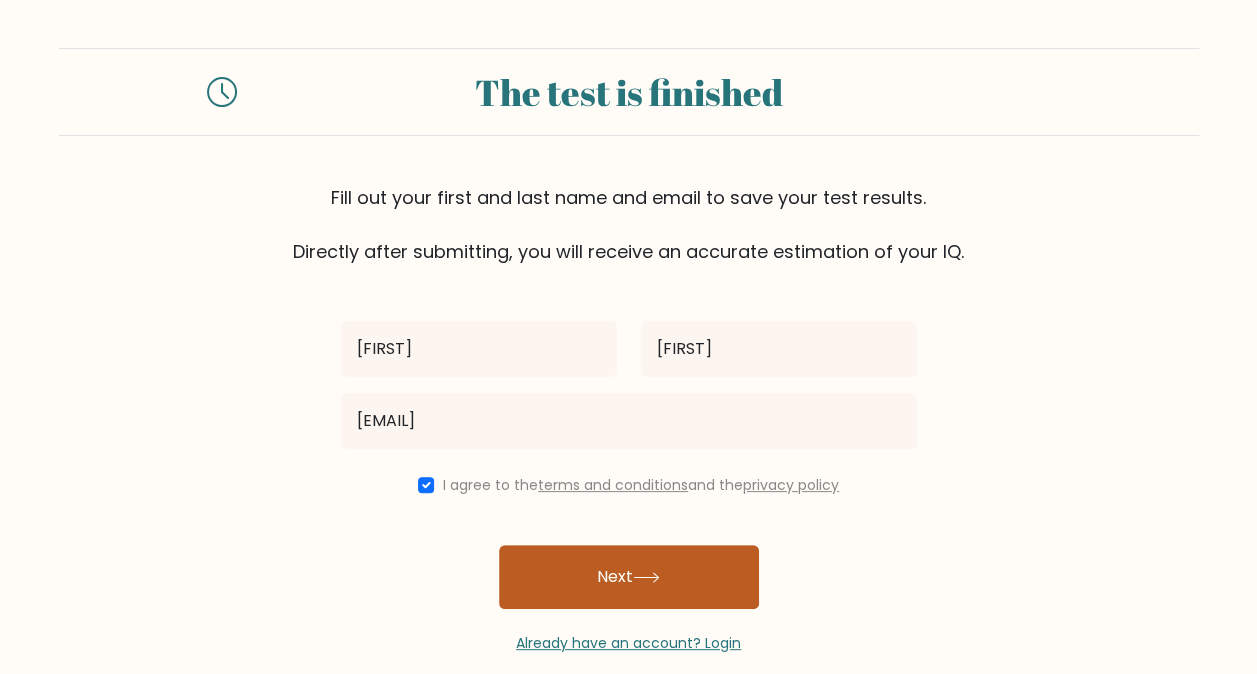 click on "Next" at bounding box center (629, 577) 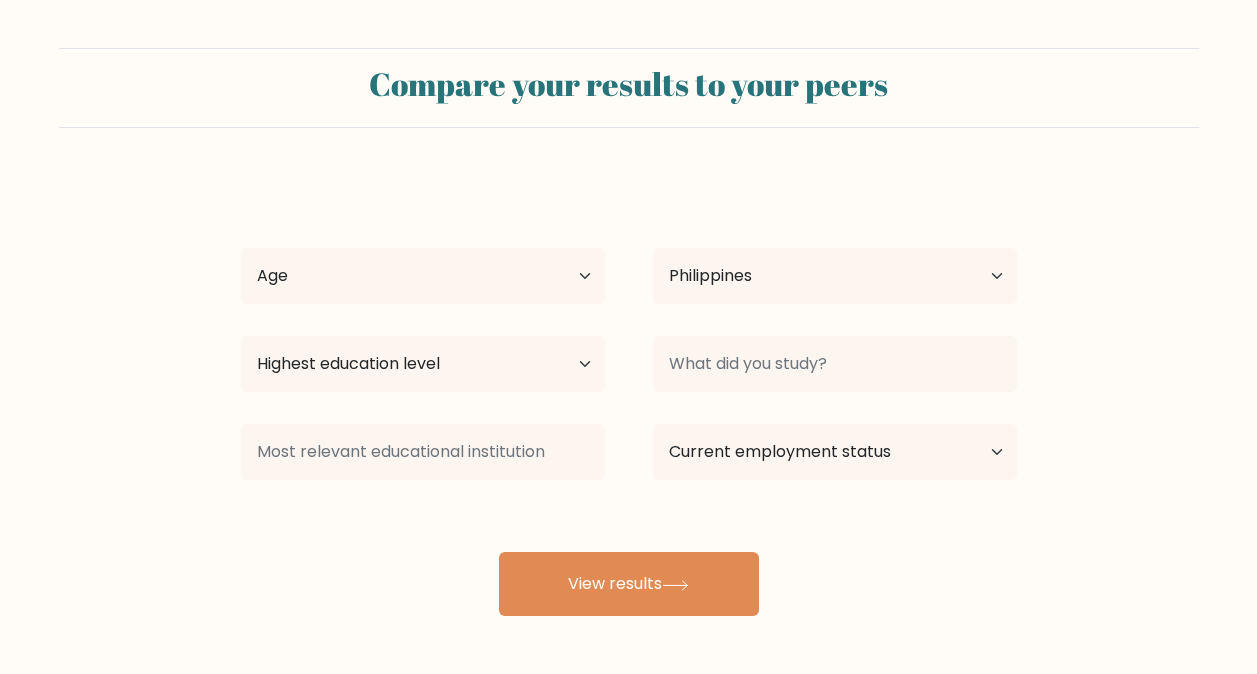 select on "PH" 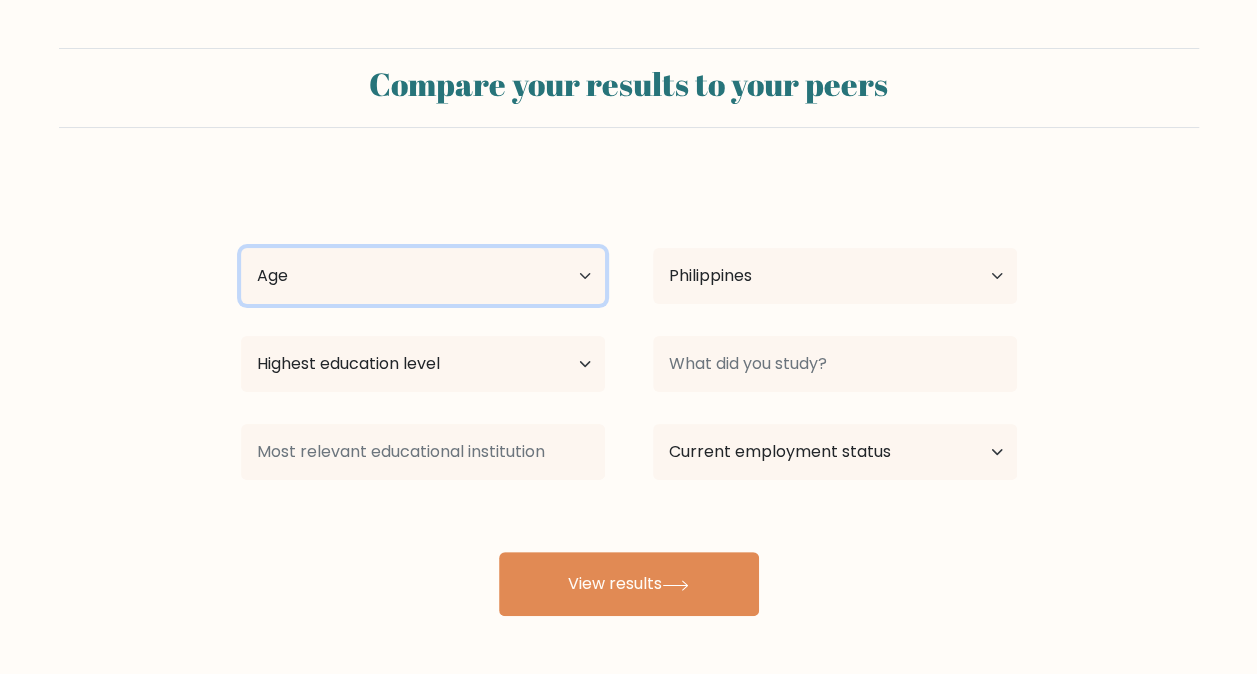 click on "Age
Under 18 years old
18-24 years old
25-34 years old
35-44 years old
45-54 years old
55-64 years old
65 years old and above" at bounding box center (423, 276) 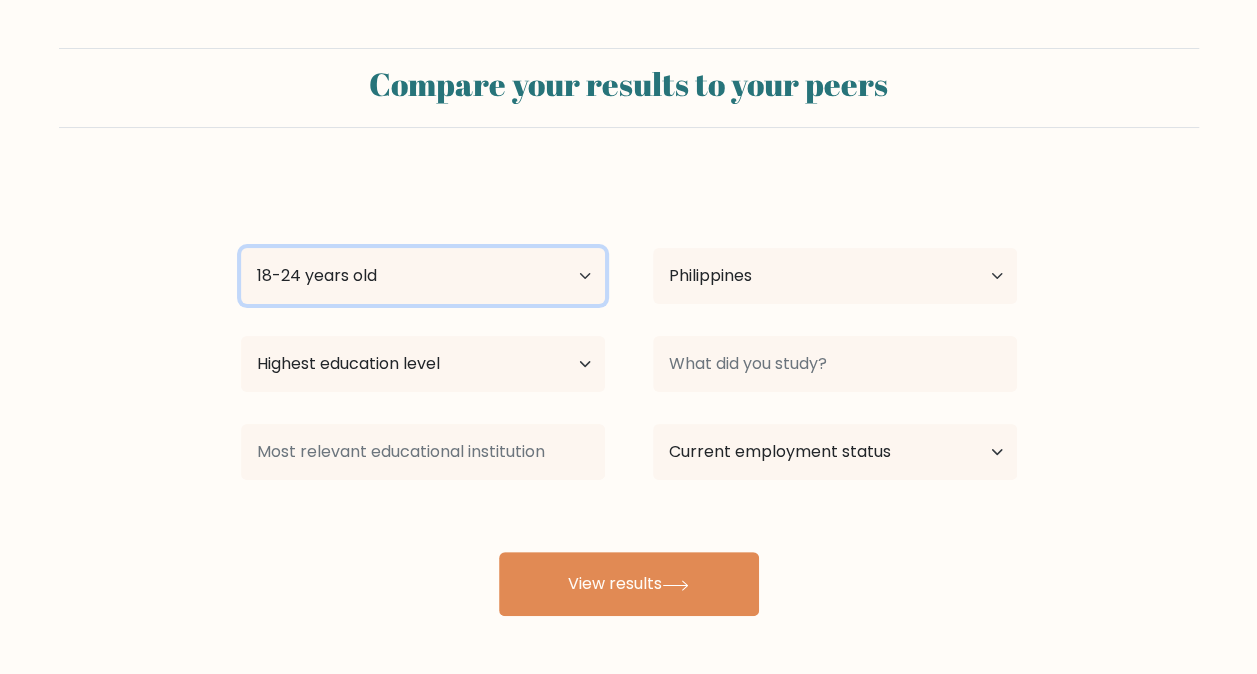click on "Age
Under 18 years old
18-24 years old
25-34 years old
35-44 years old
45-54 years old
55-64 years old
65 years old and above" at bounding box center [423, 276] 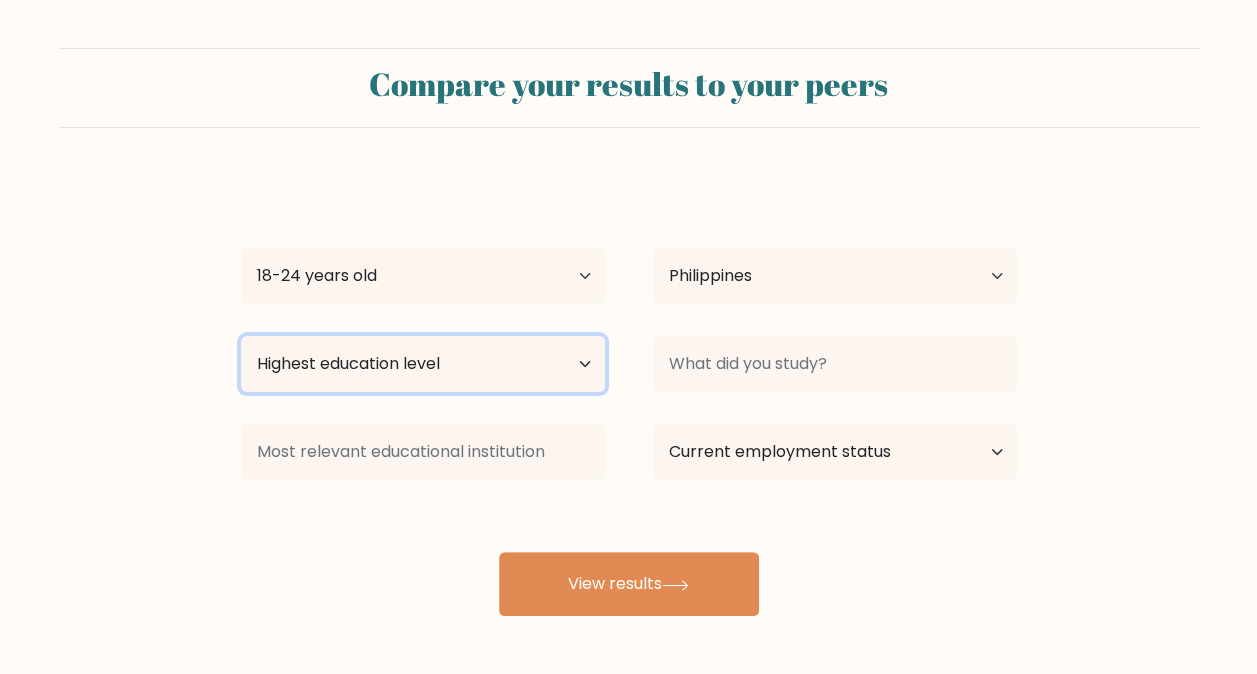 click on "Highest education level
No schooling
Primary
Lower Secondary
Upper Secondary
Occupation Specific
Bachelor's degree
Master's degree
Doctoral degree" at bounding box center (423, 364) 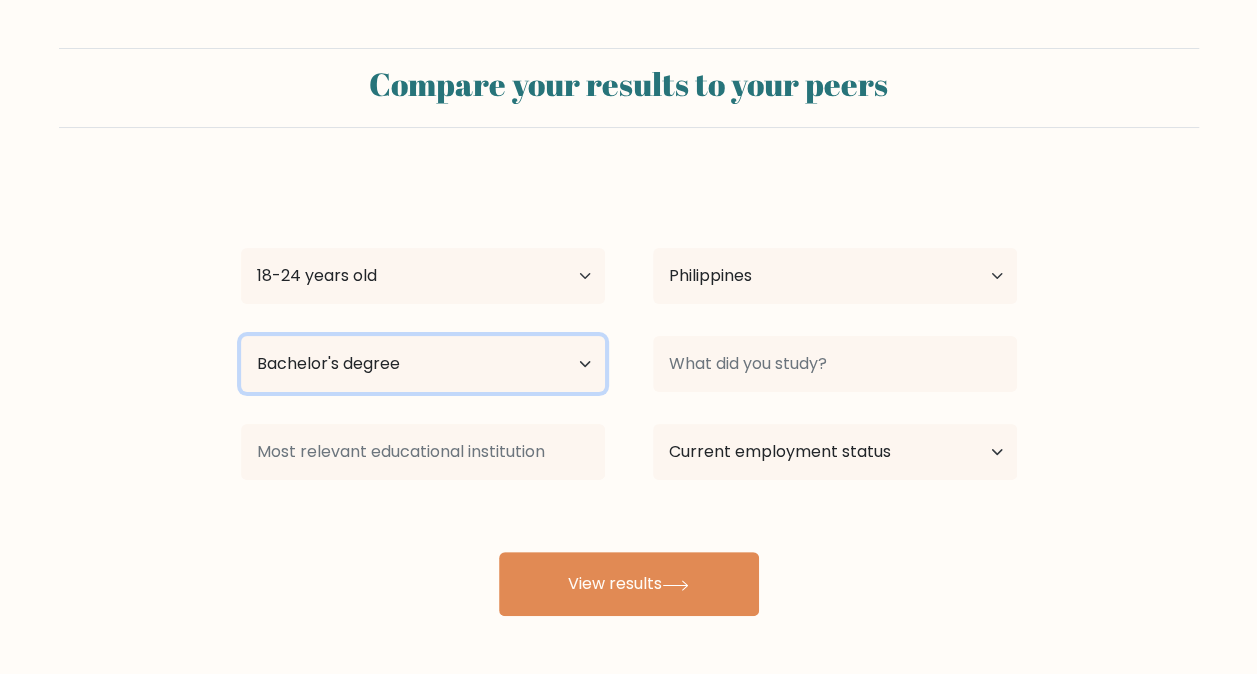 click on "Highest education level
No schooling
Primary
Lower Secondary
Upper Secondary
Occupation Specific
Bachelor's degree
Master's degree
Doctoral degree" at bounding box center [423, 364] 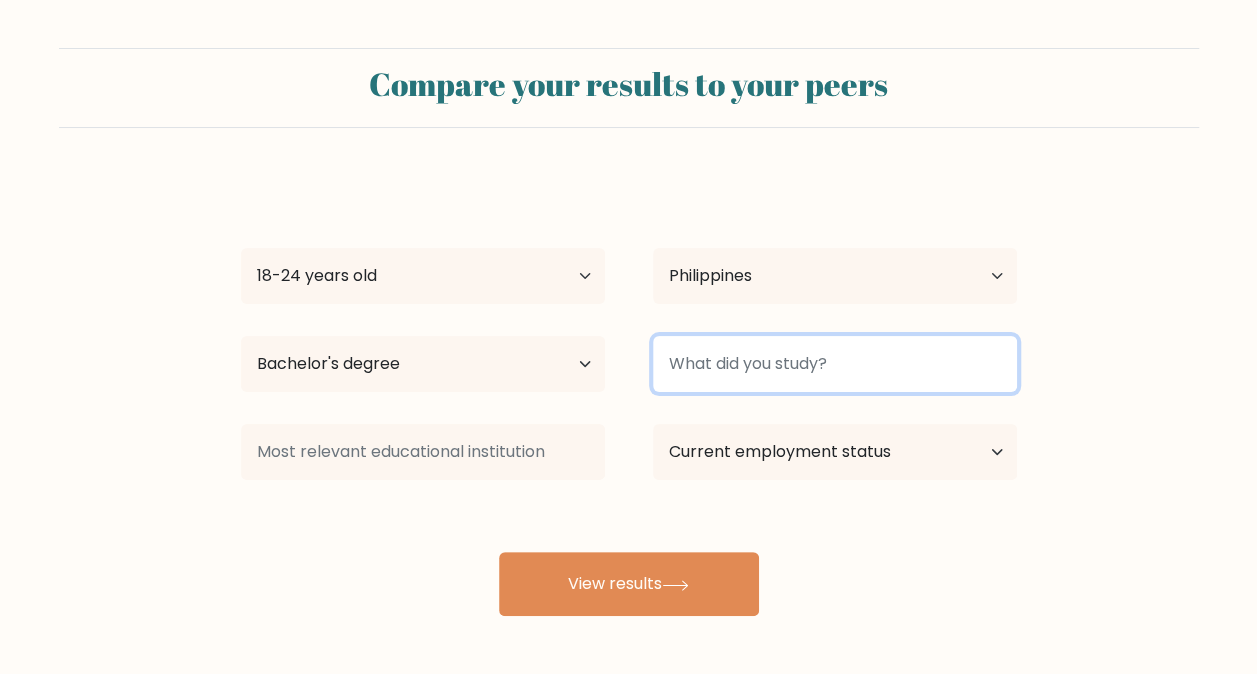 click at bounding box center [835, 364] 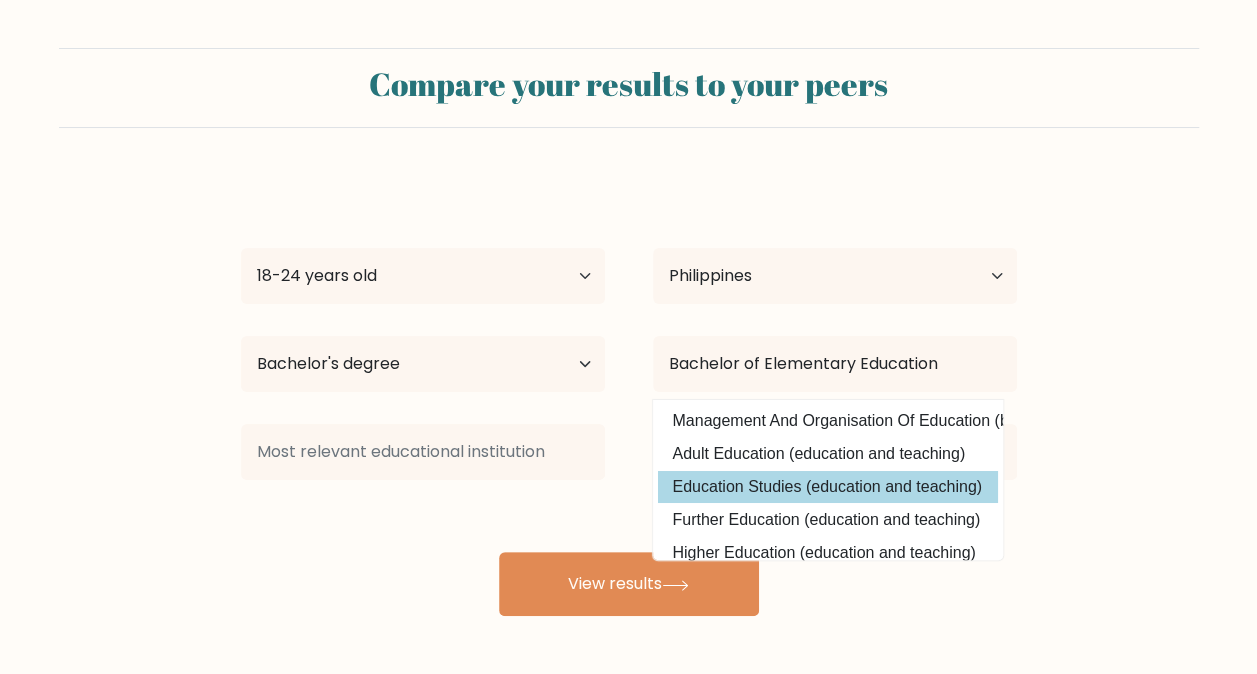 click on "Education Studies (education and teaching)" at bounding box center [828, 487] 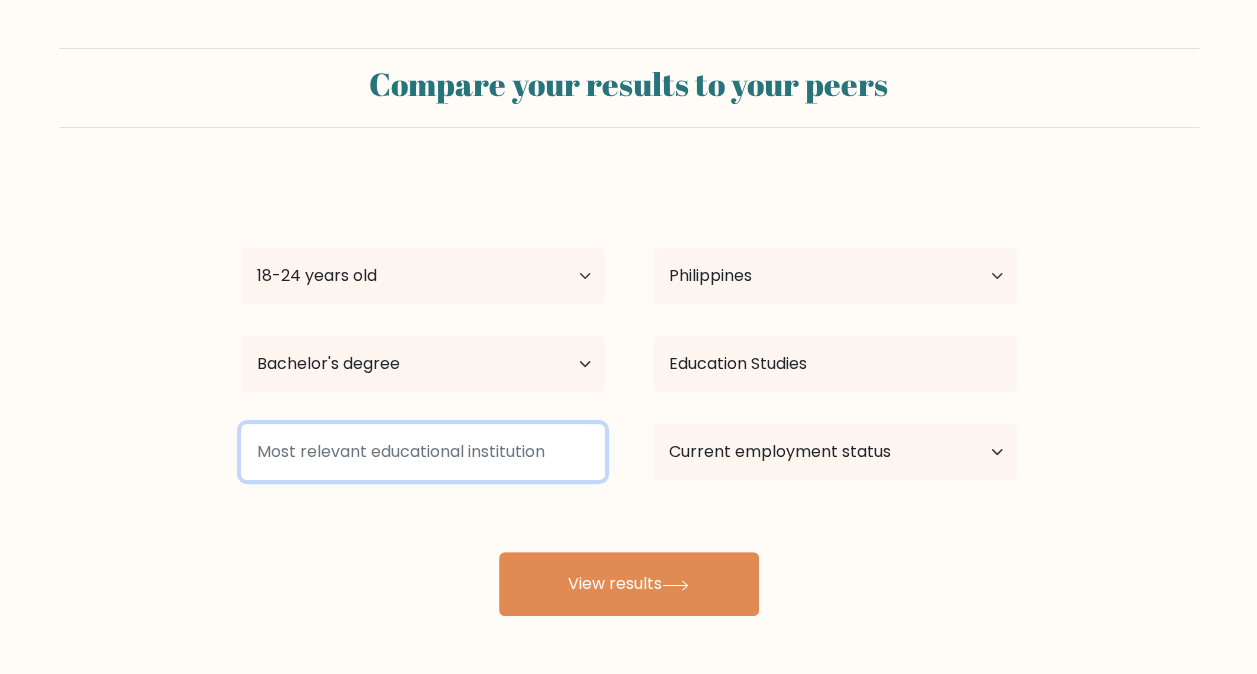 click at bounding box center (423, 452) 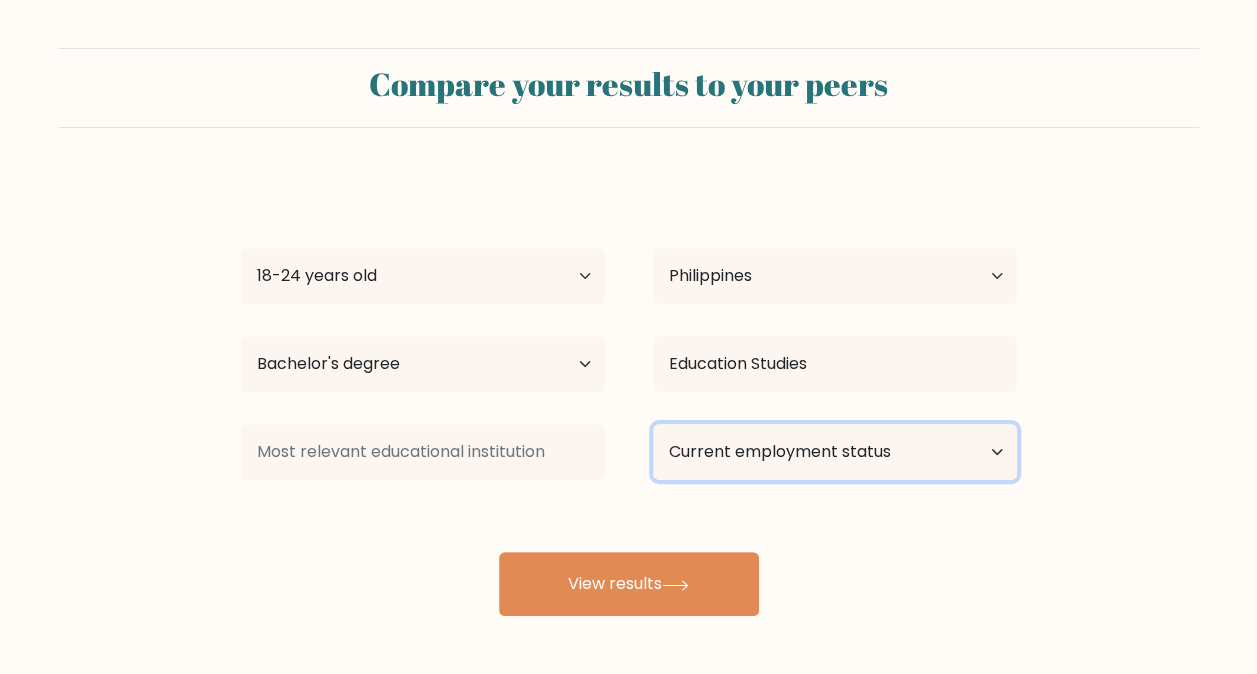 click on "Current employment status
Employed
Student
Retired
Other / prefer not to answer" at bounding box center [835, 452] 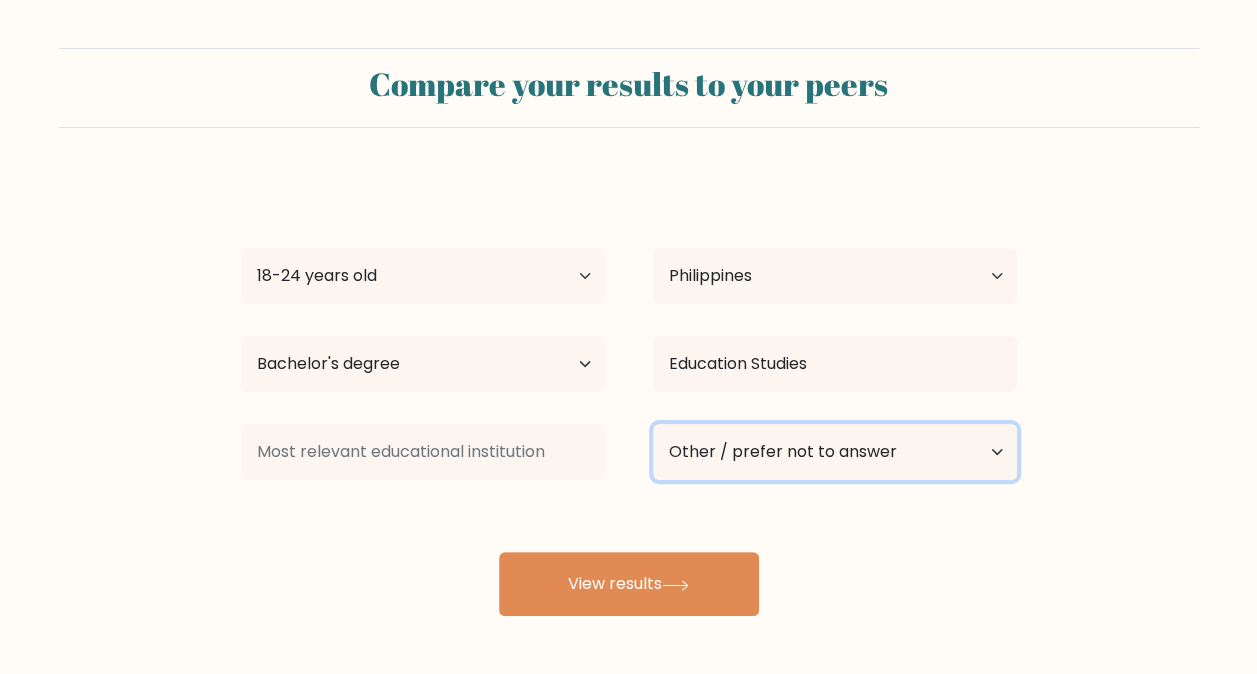 click on "Current employment status
Employed
Student
Retired
Other / prefer not to answer" at bounding box center [835, 452] 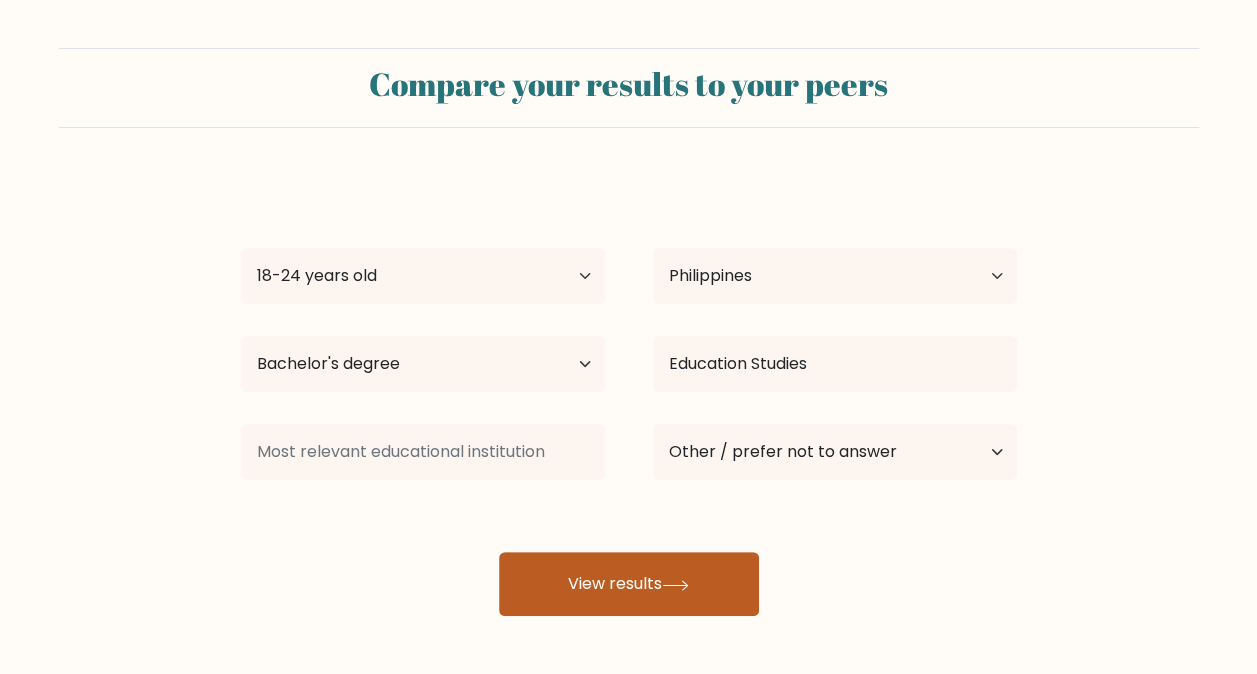 click on "View results" at bounding box center (629, 584) 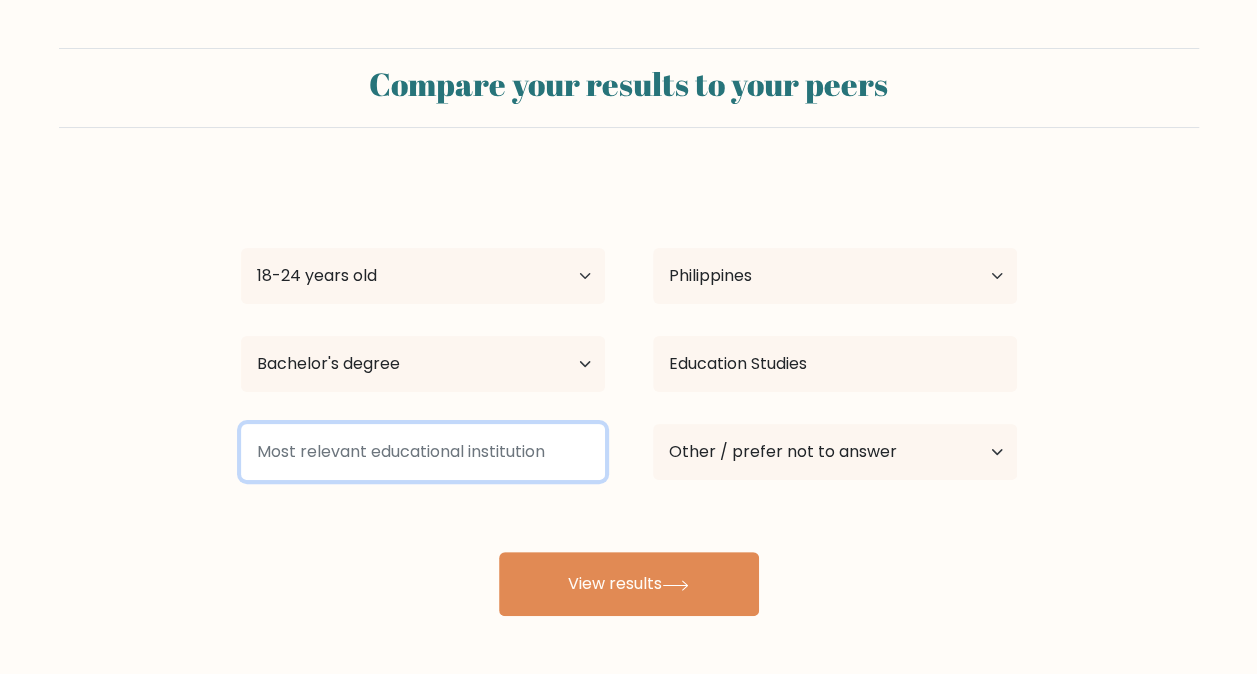click at bounding box center [423, 452] 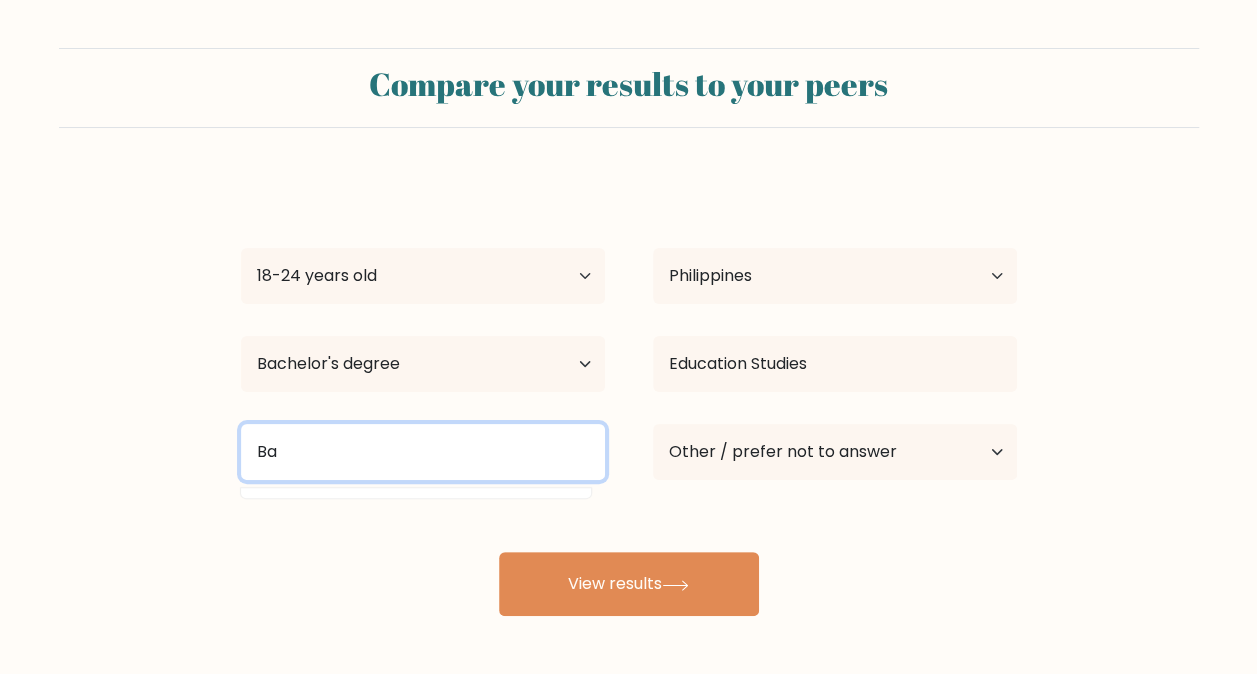 type on "B" 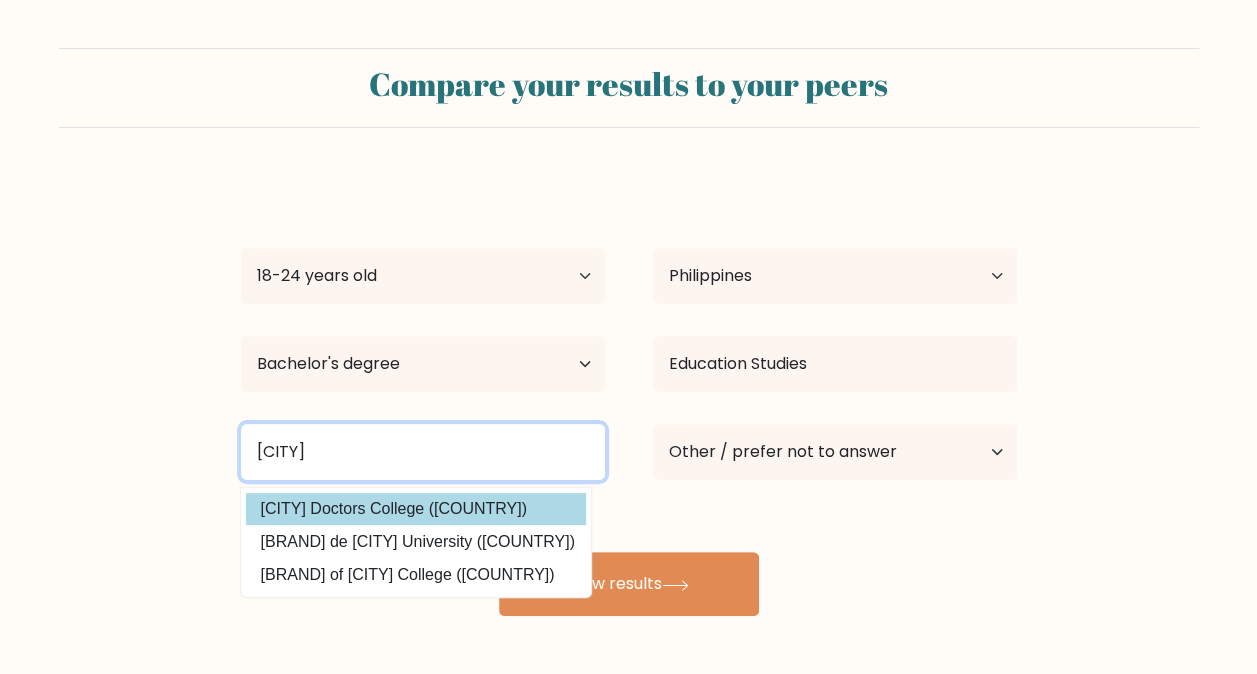 scroll, scrollTop: 84, scrollLeft: 0, axis: vertical 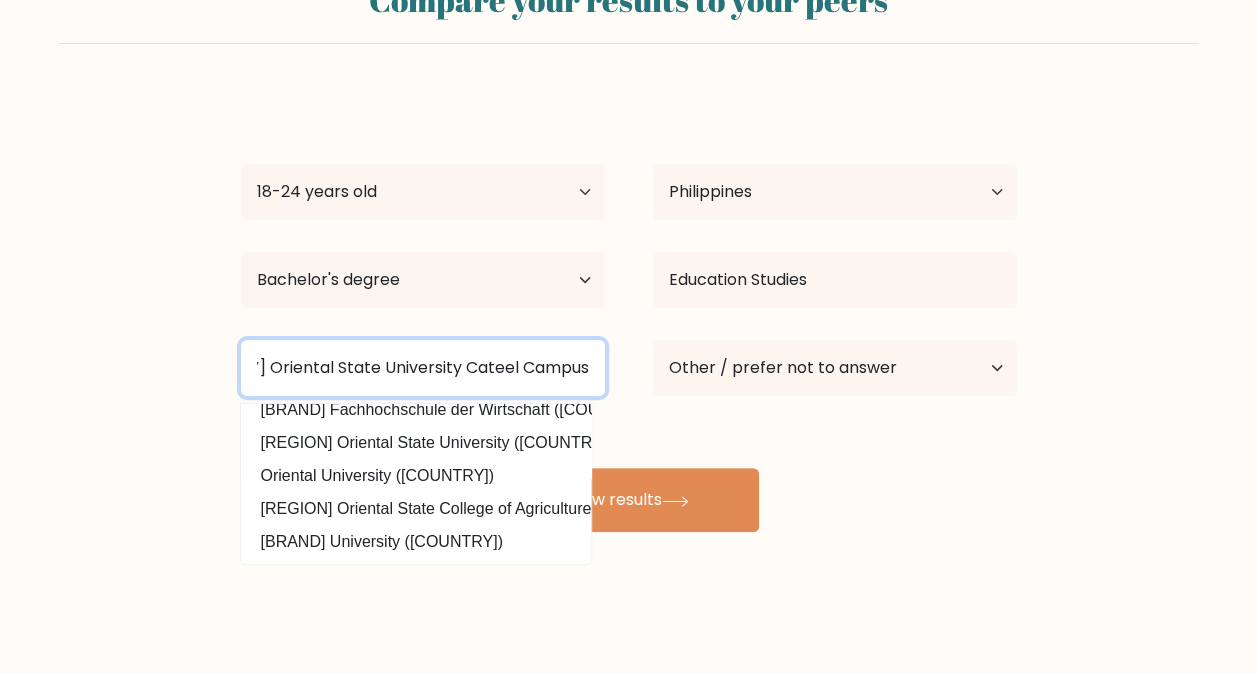 type on "[CITY] Oriental State University Cateel Campus" 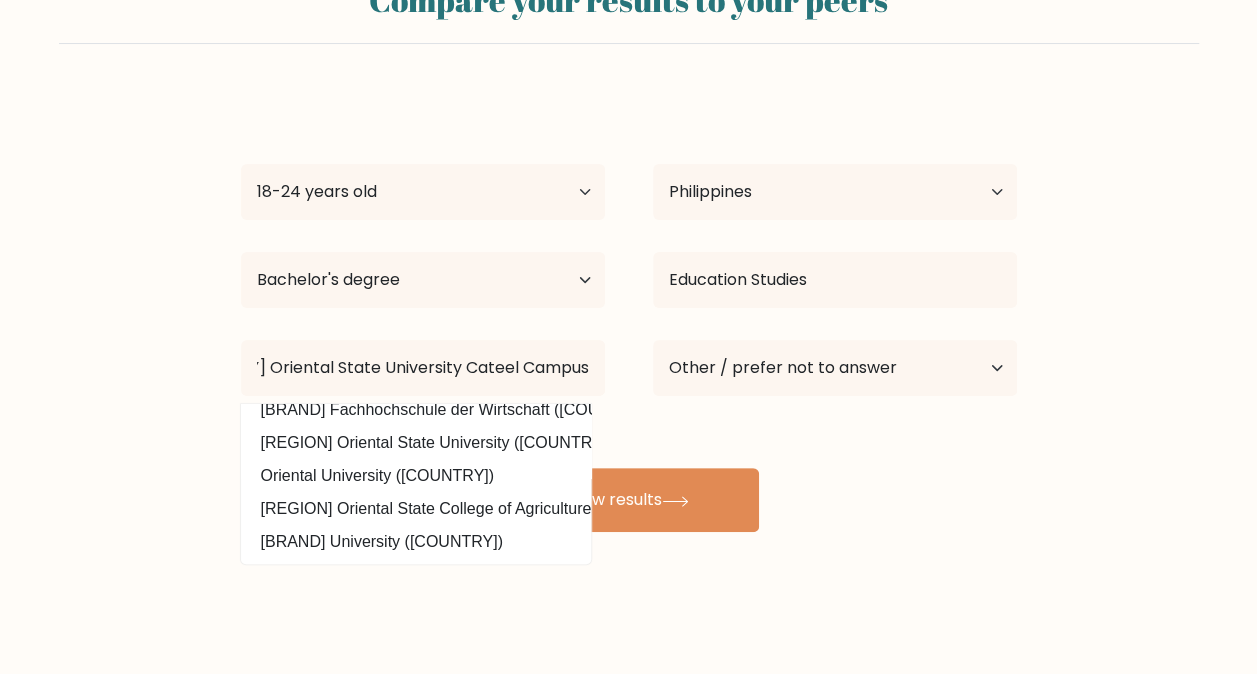 click on "Compare your results to your peers
[PERSON_NAME]
[PERSON_NAME]
Age
Under 18 years old
18-24 years old
25-34 years old
35-44 years old
45-54 years old
55-64 years old
65 years old and above
Country
Afghanistan
Albania
Algeria
American Samoa
Andorra
Angola
Anguilla
Antarctica
Antigua and Barbuda
Argentina
Armenia
Aruba
Australia" at bounding box center [628, 248] 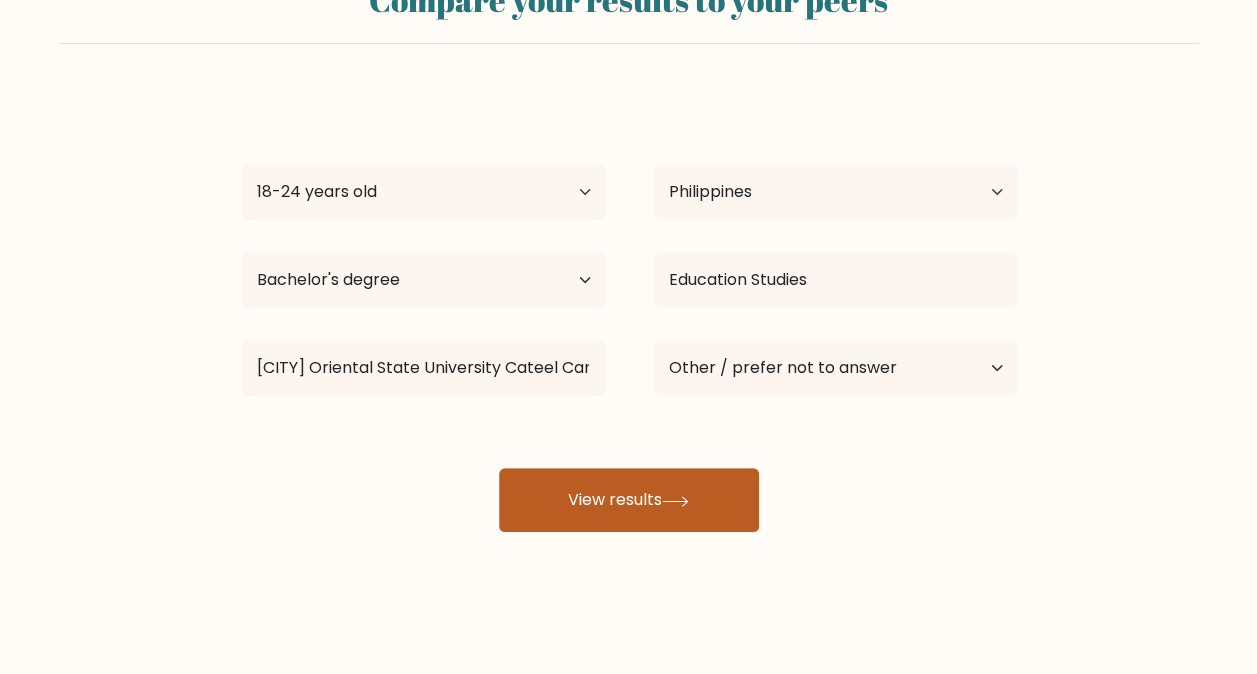 click on "View results" at bounding box center [629, 500] 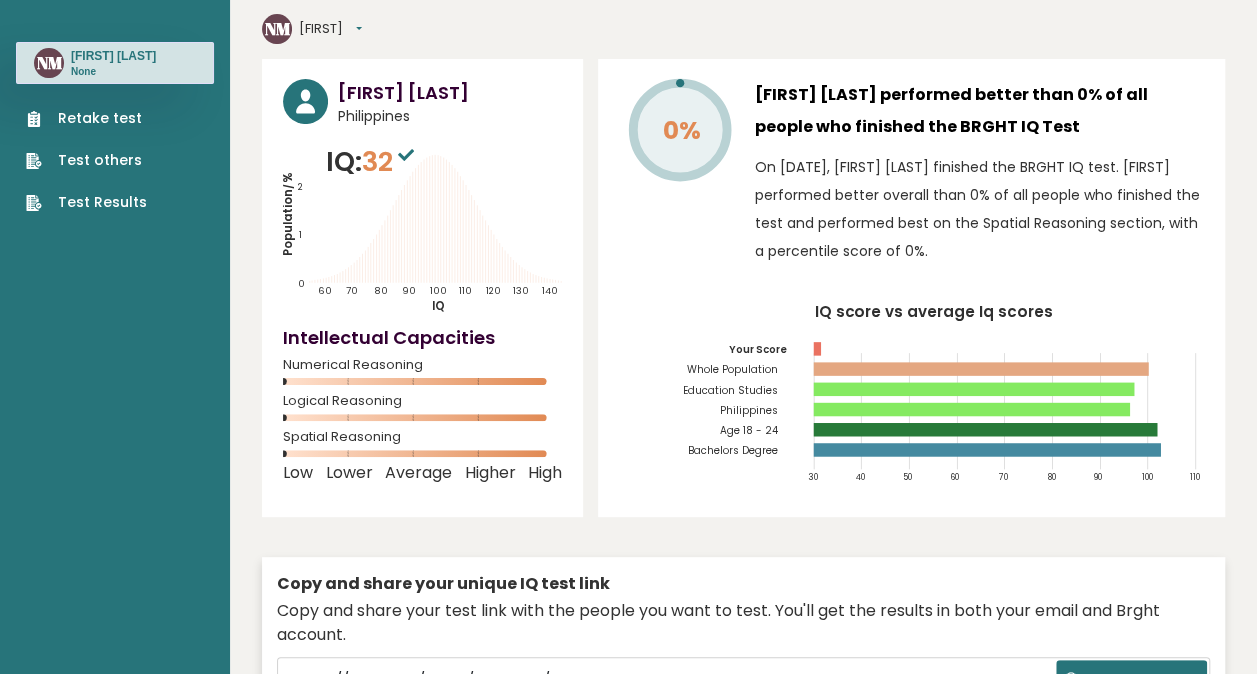 scroll, scrollTop: 0, scrollLeft: 0, axis: both 